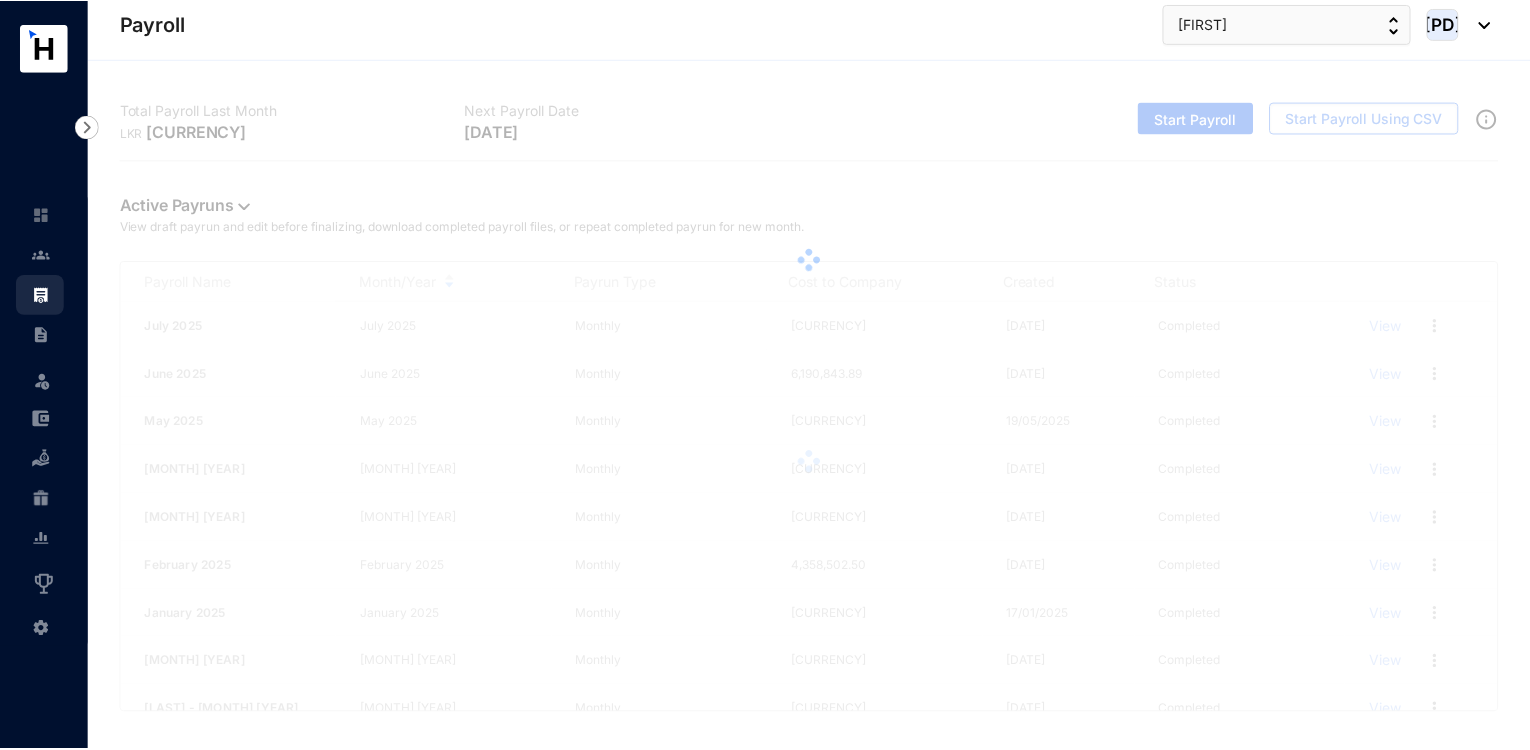 scroll, scrollTop: 0, scrollLeft: 0, axis: both 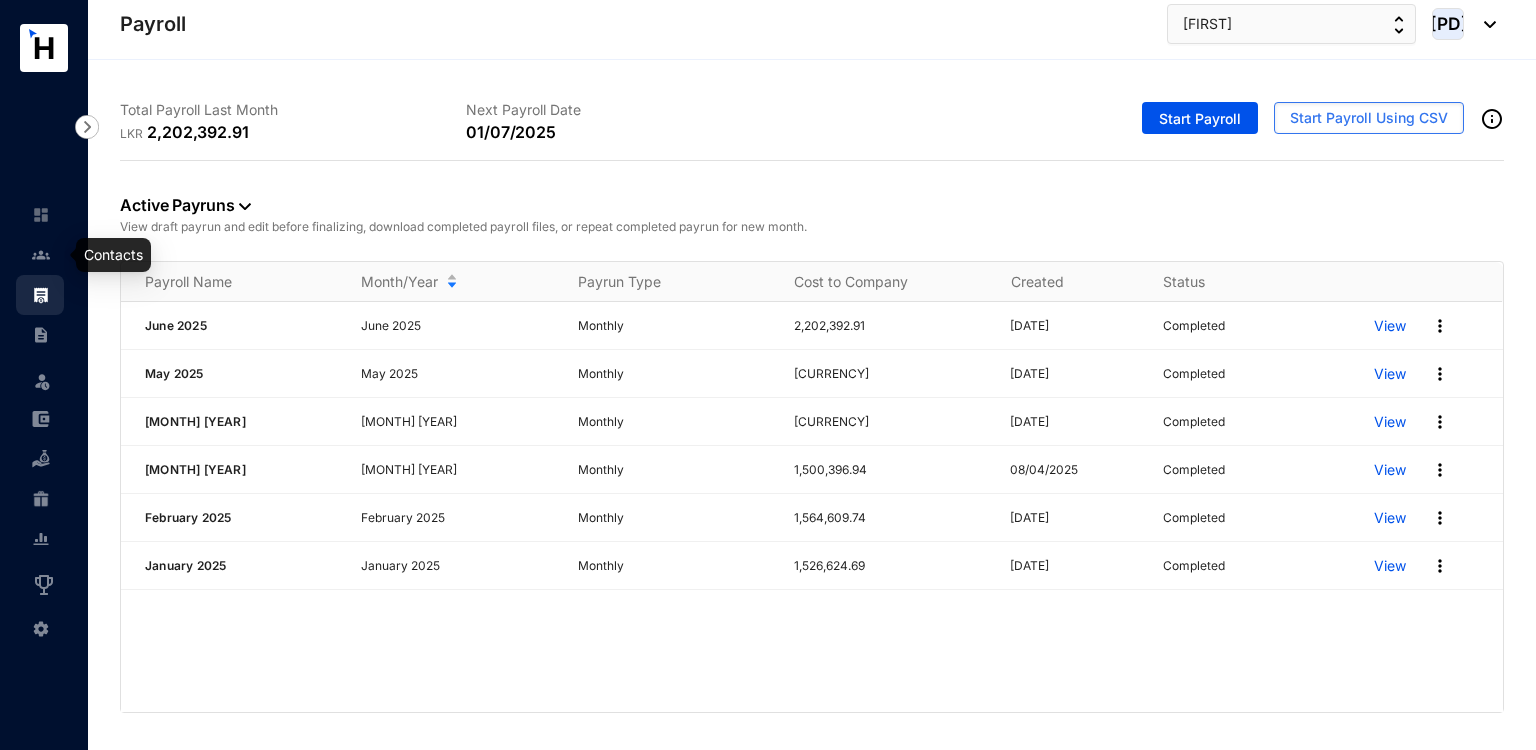 click at bounding box center (41, 255) 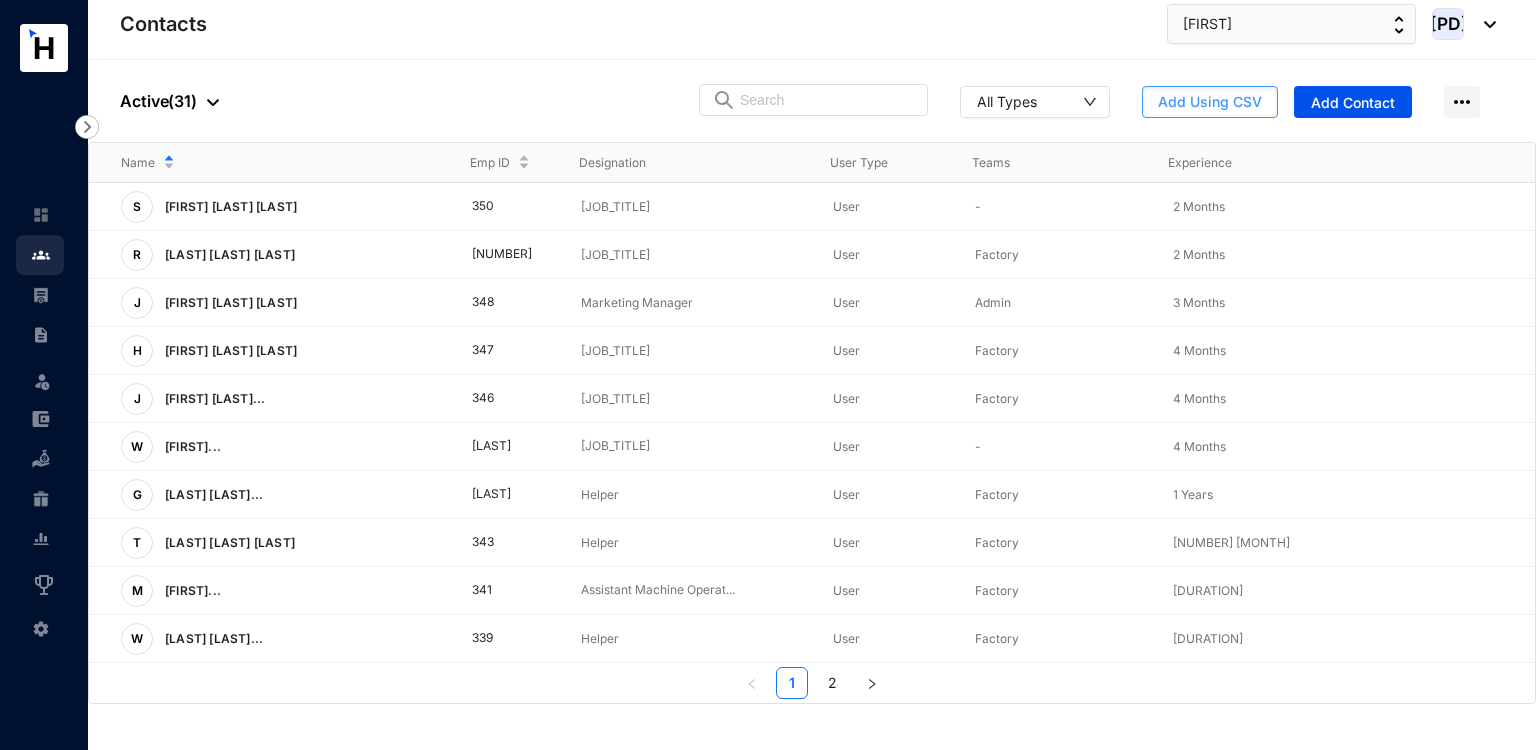 click on "Add Using CSV" at bounding box center [1210, 102] 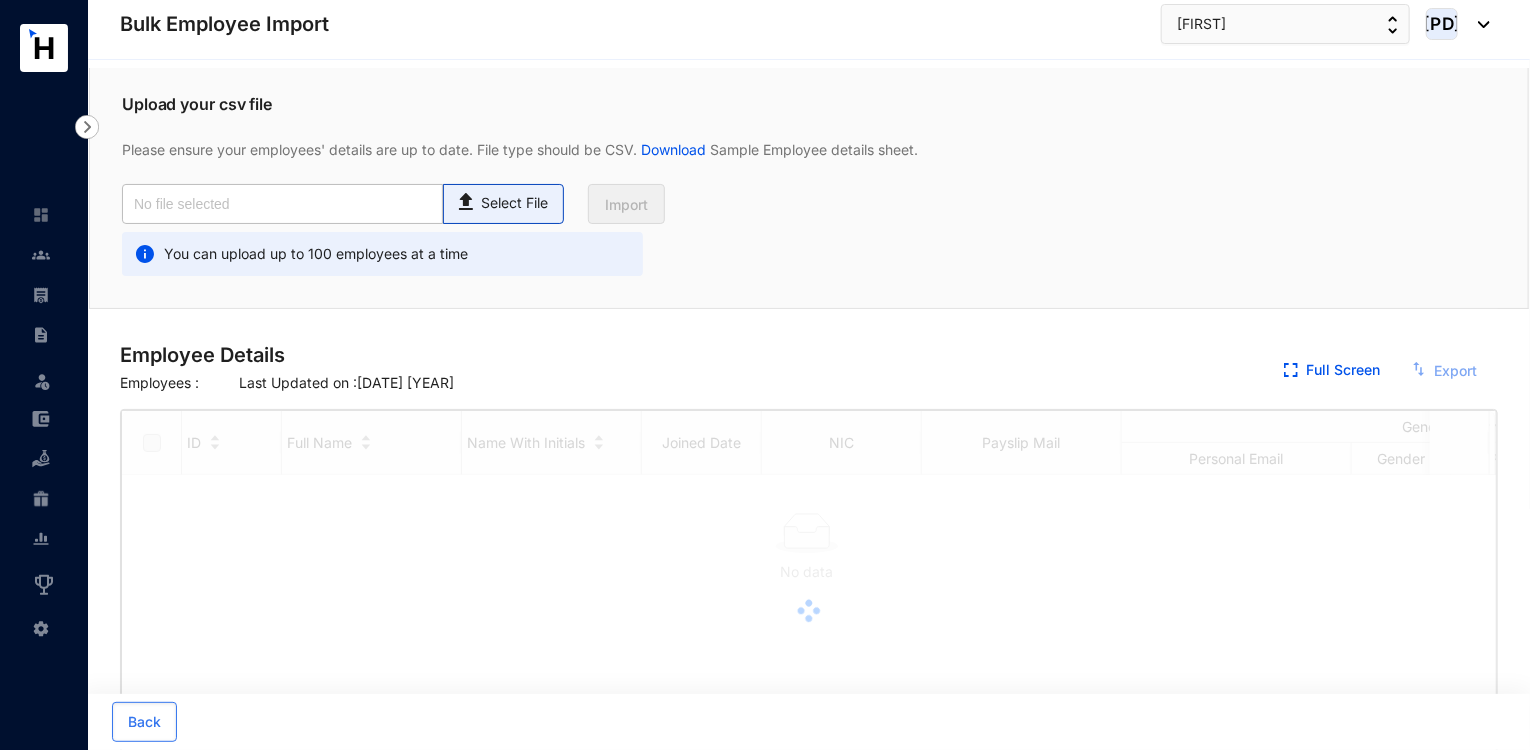 checkbox on "true" 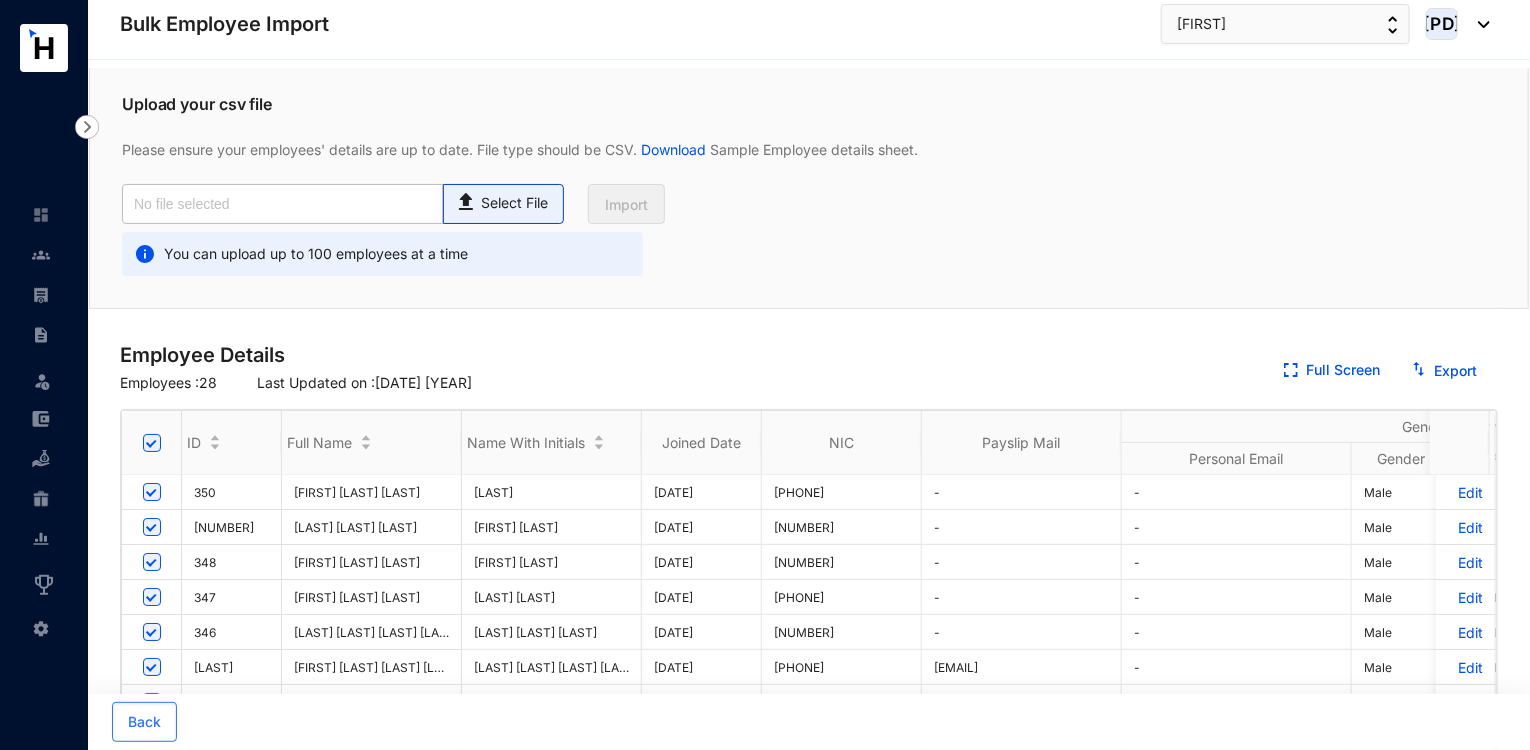 click on "Select File" at bounding box center [514, 203] 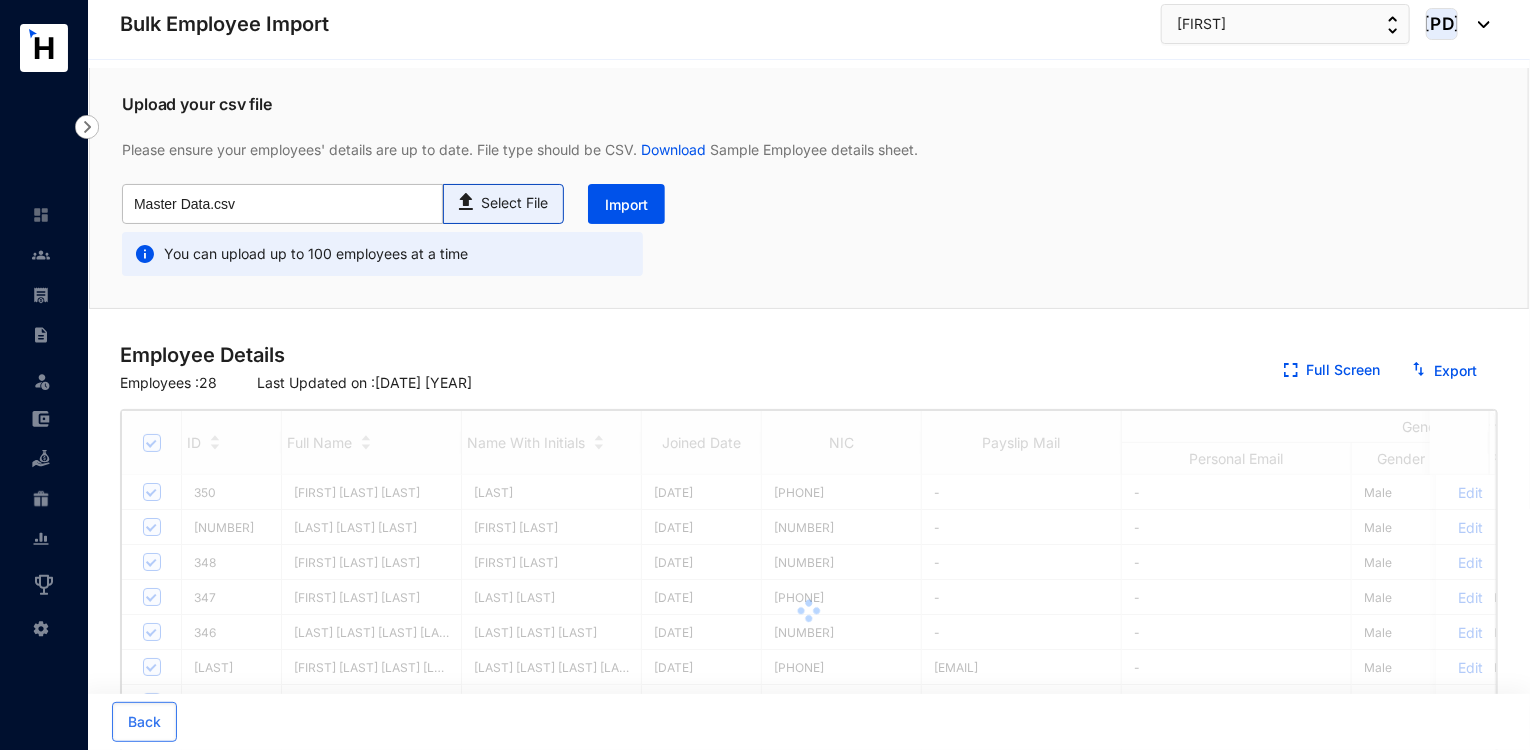 type on "Master Data.csv" 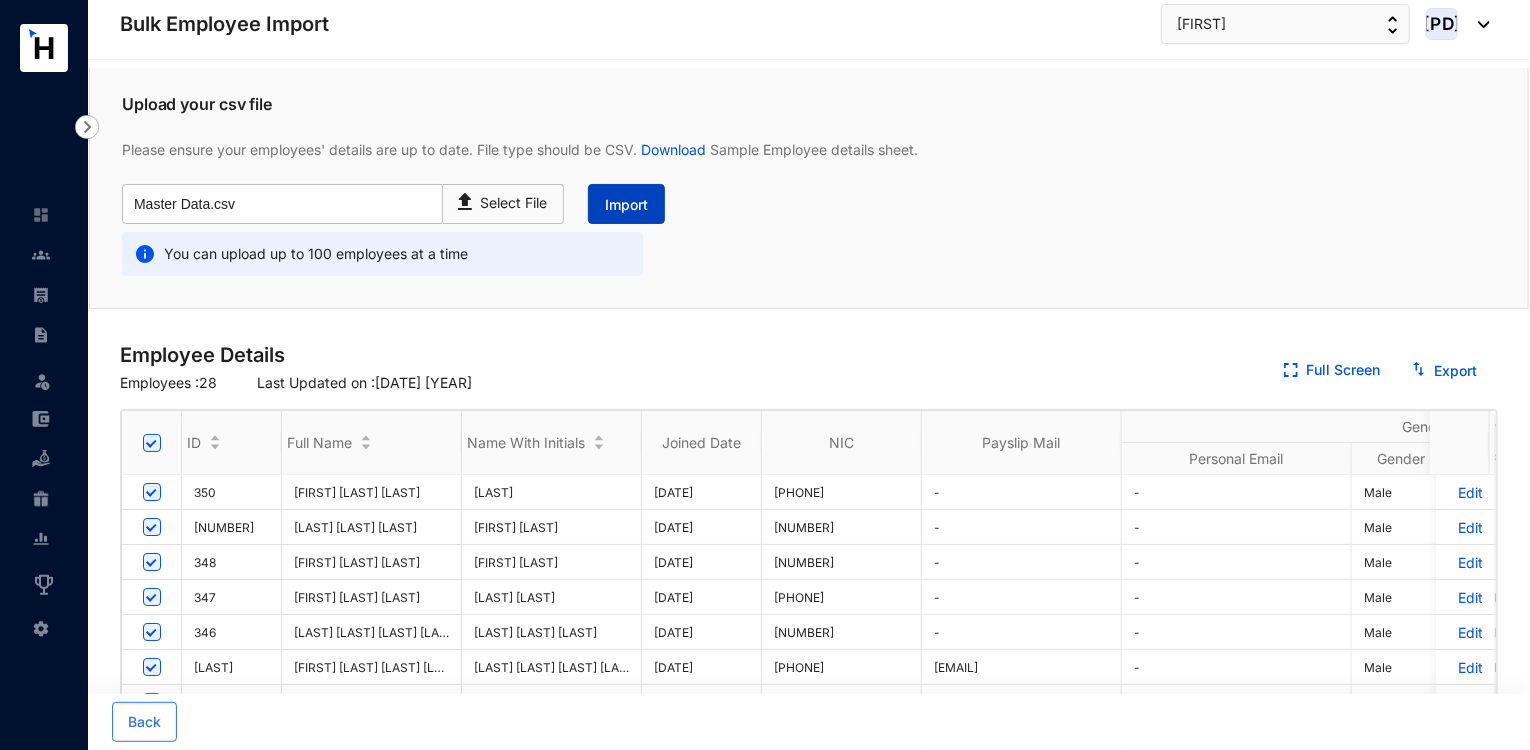 click on "Import" at bounding box center (626, 205) 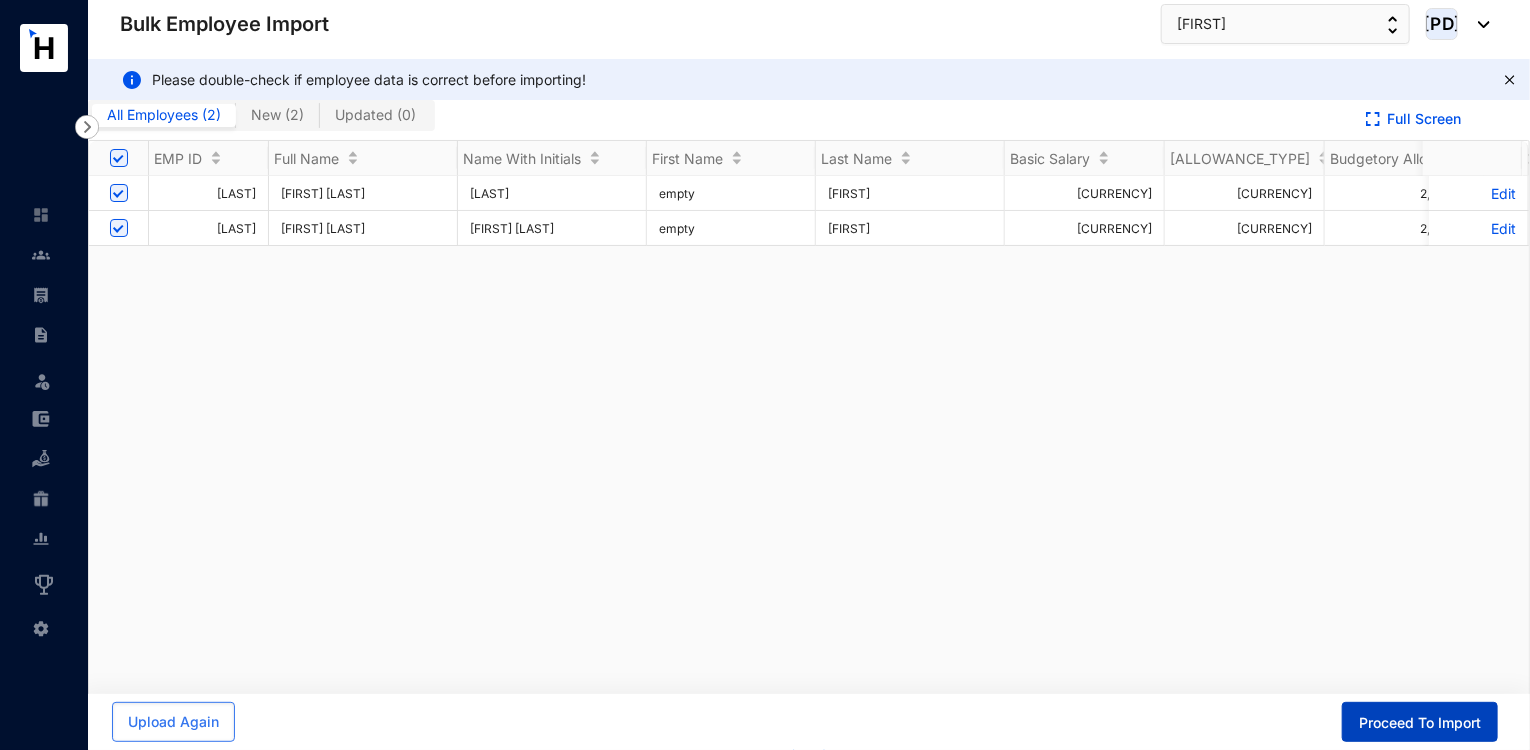 click on "Proceed To Import" at bounding box center [1420, 722] 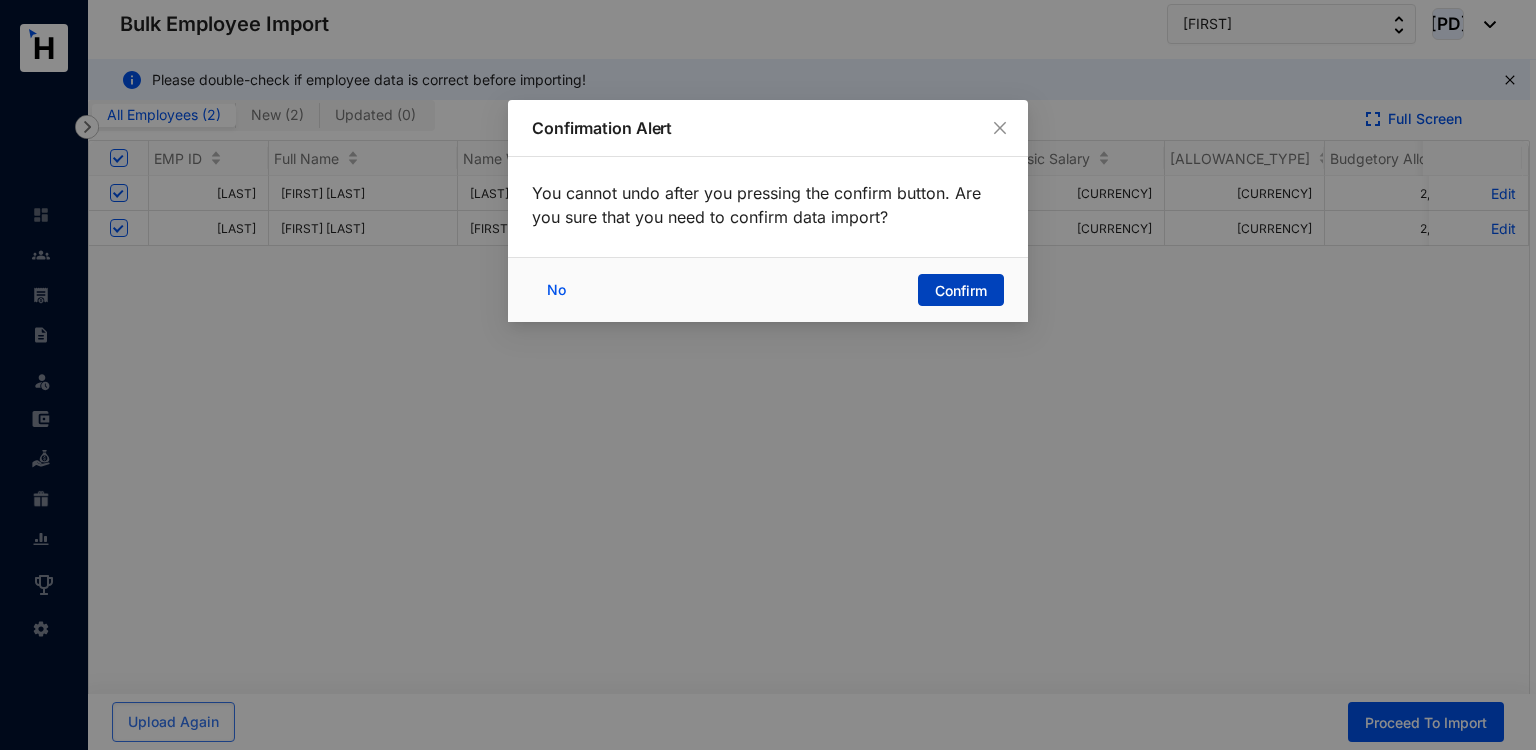 click on "Confirm" at bounding box center [961, 291] 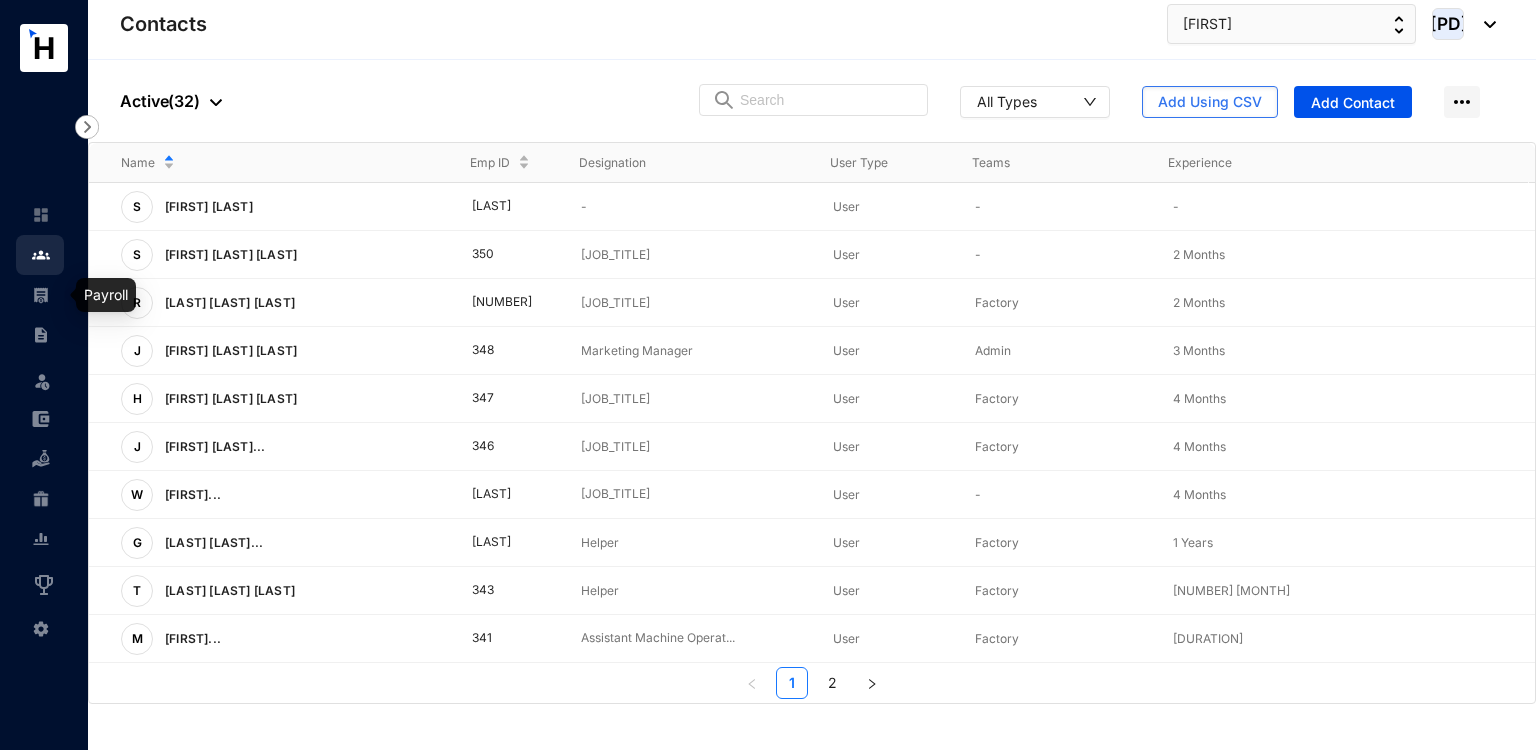 click at bounding box center [57, 295] 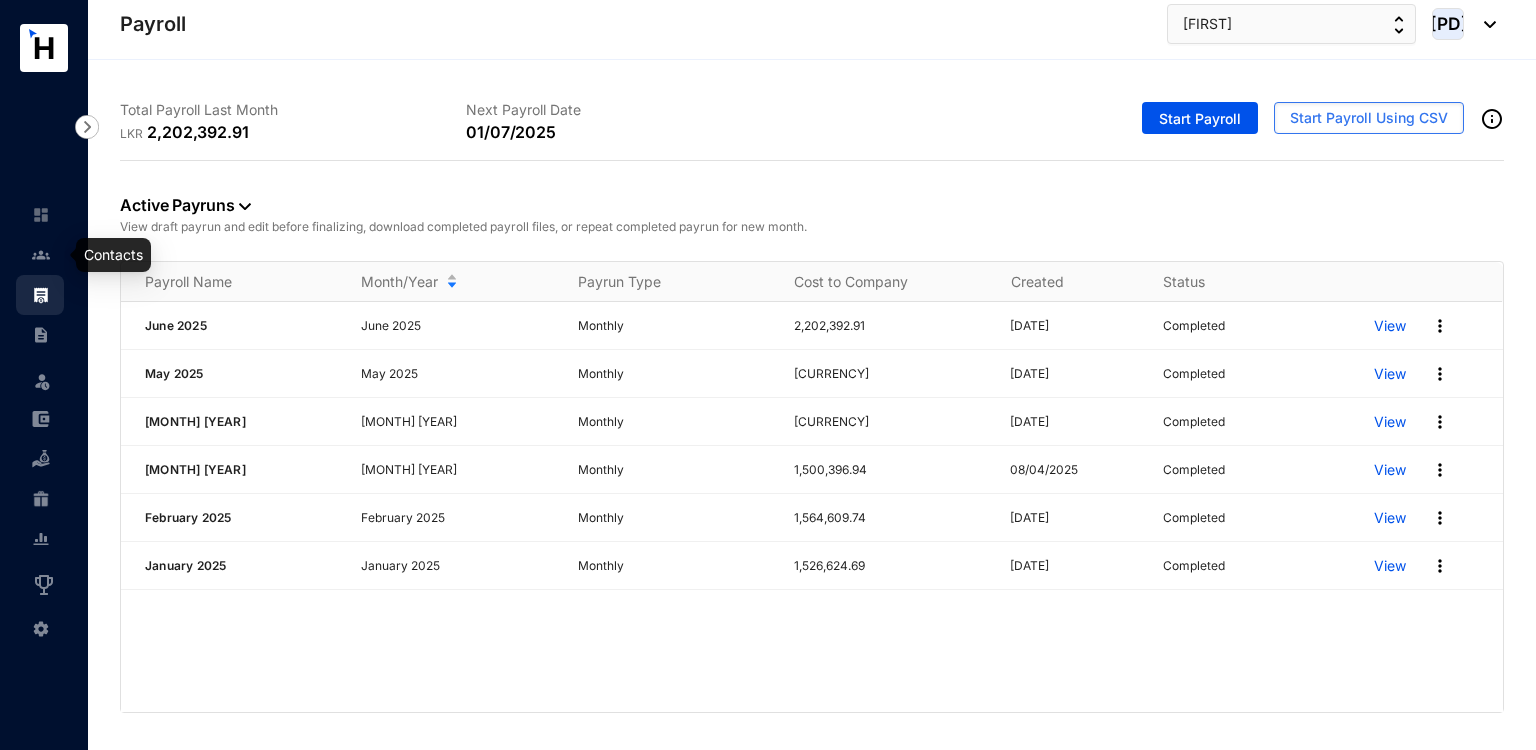 click at bounding box center [41, 255] 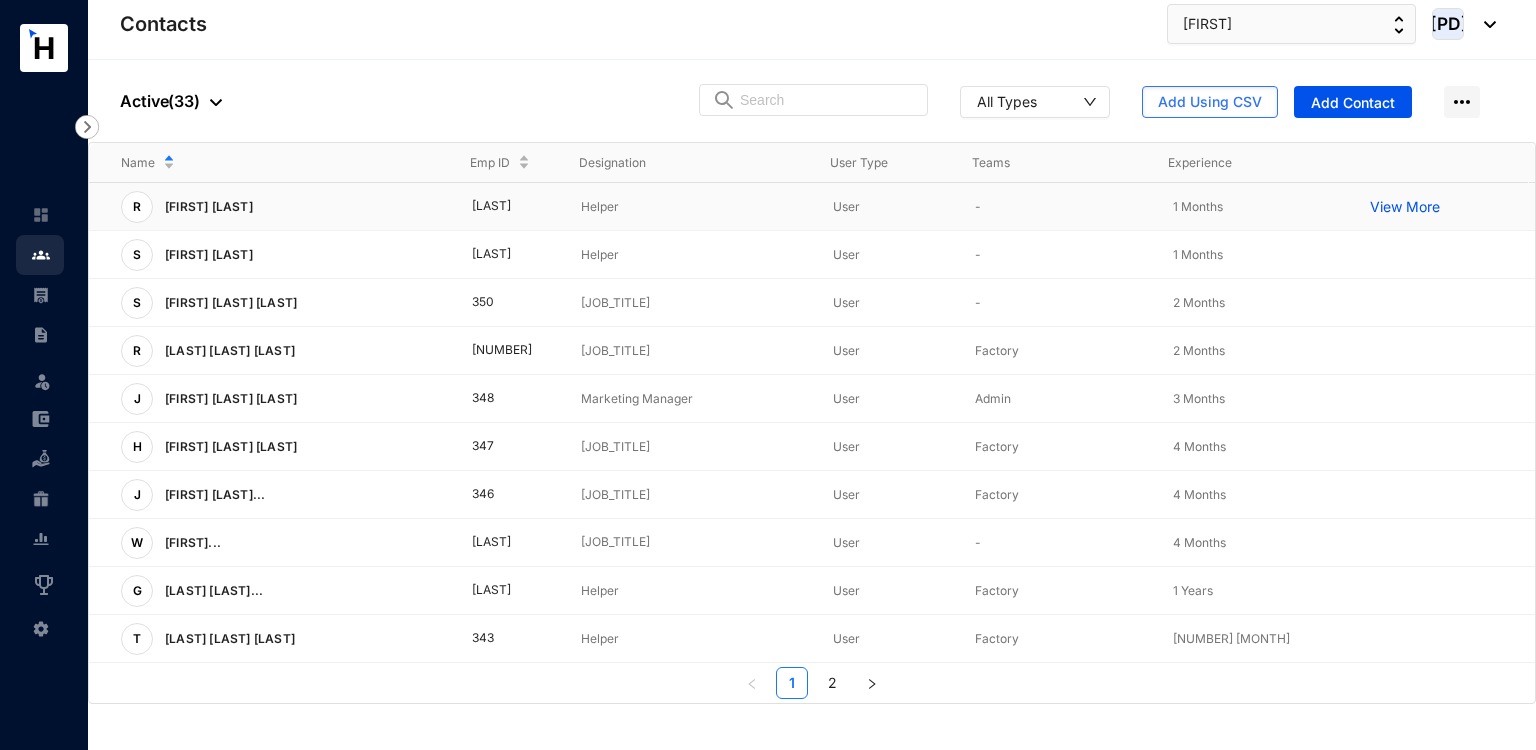 click on "[LAST]" at bounding box center [495, 207] 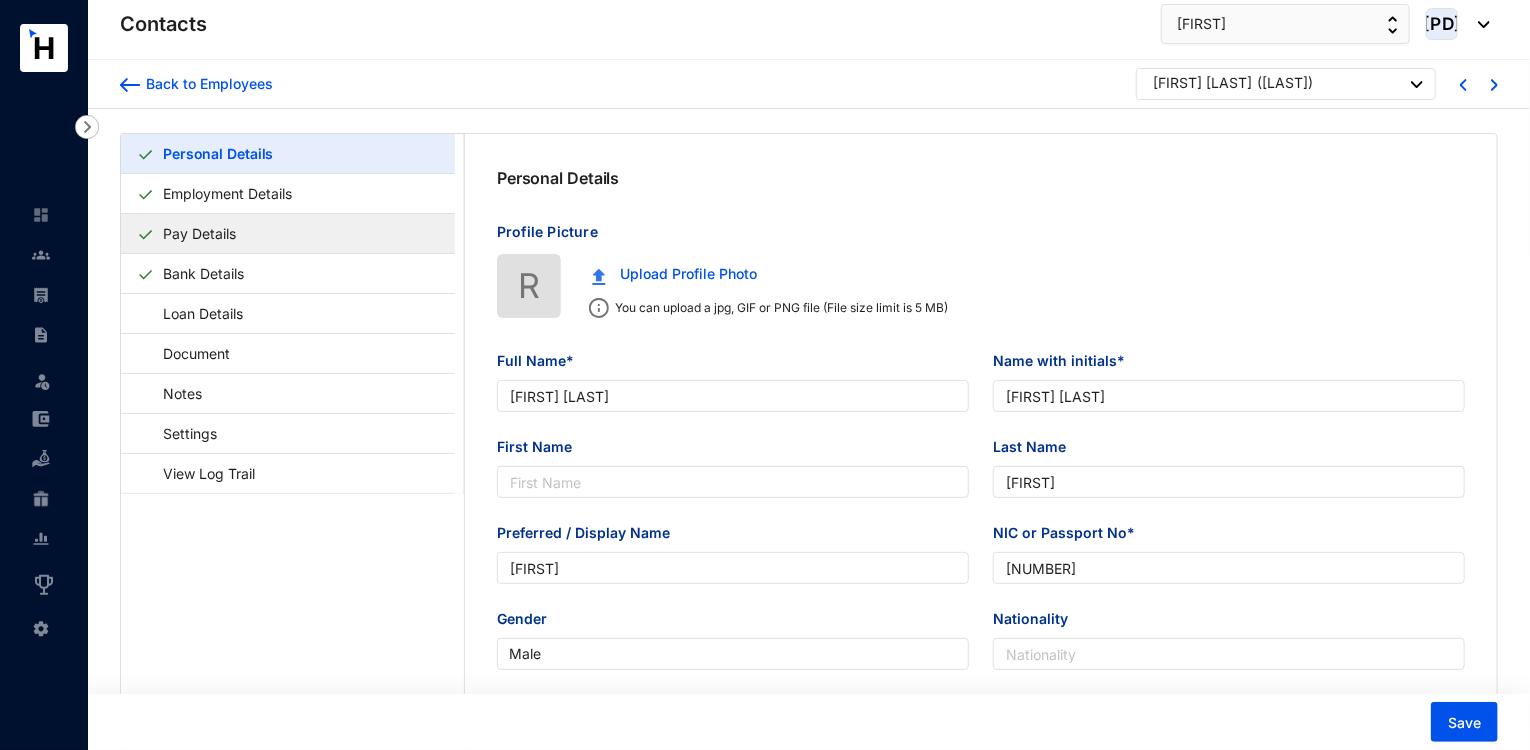type on "[FIRST] [LAST]" 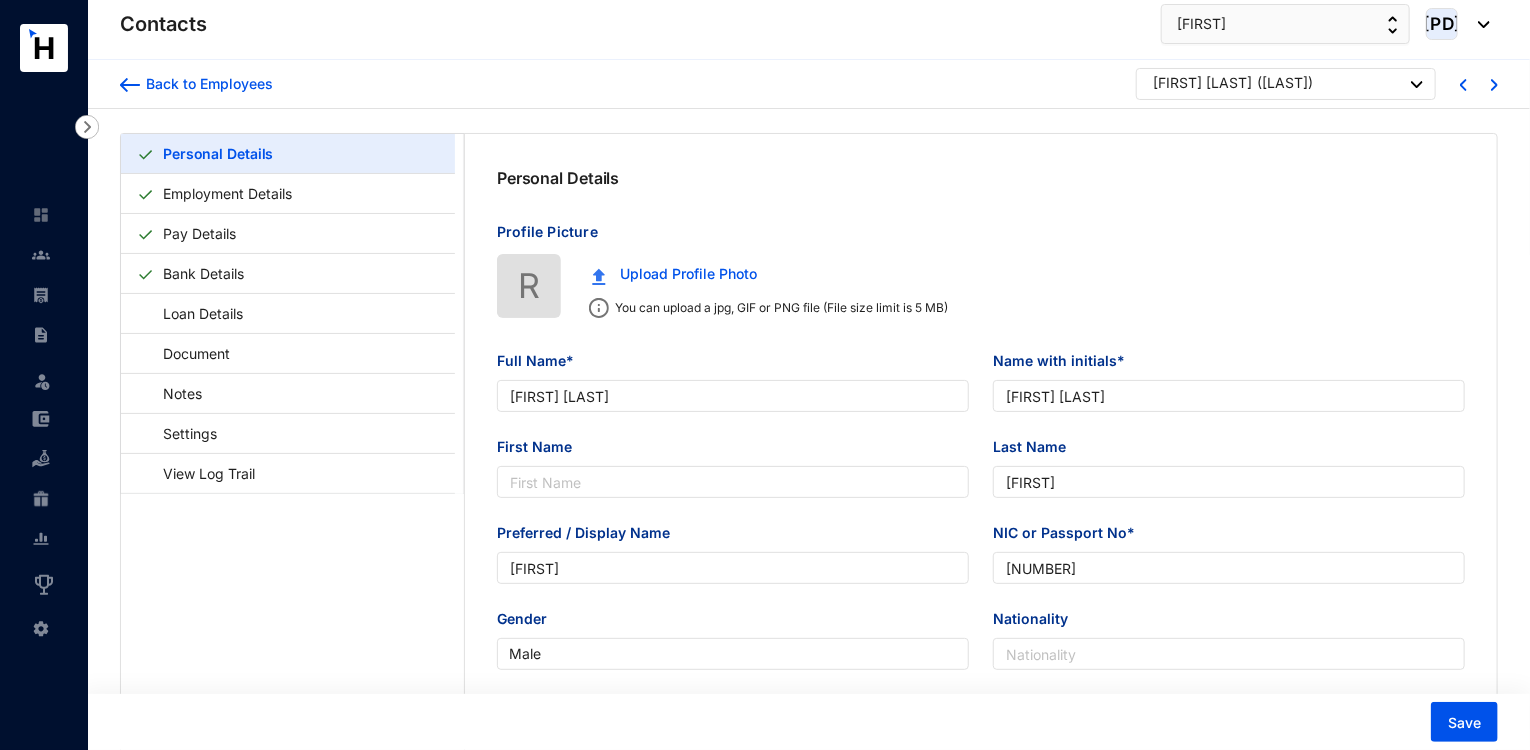 type on "[DATE]" 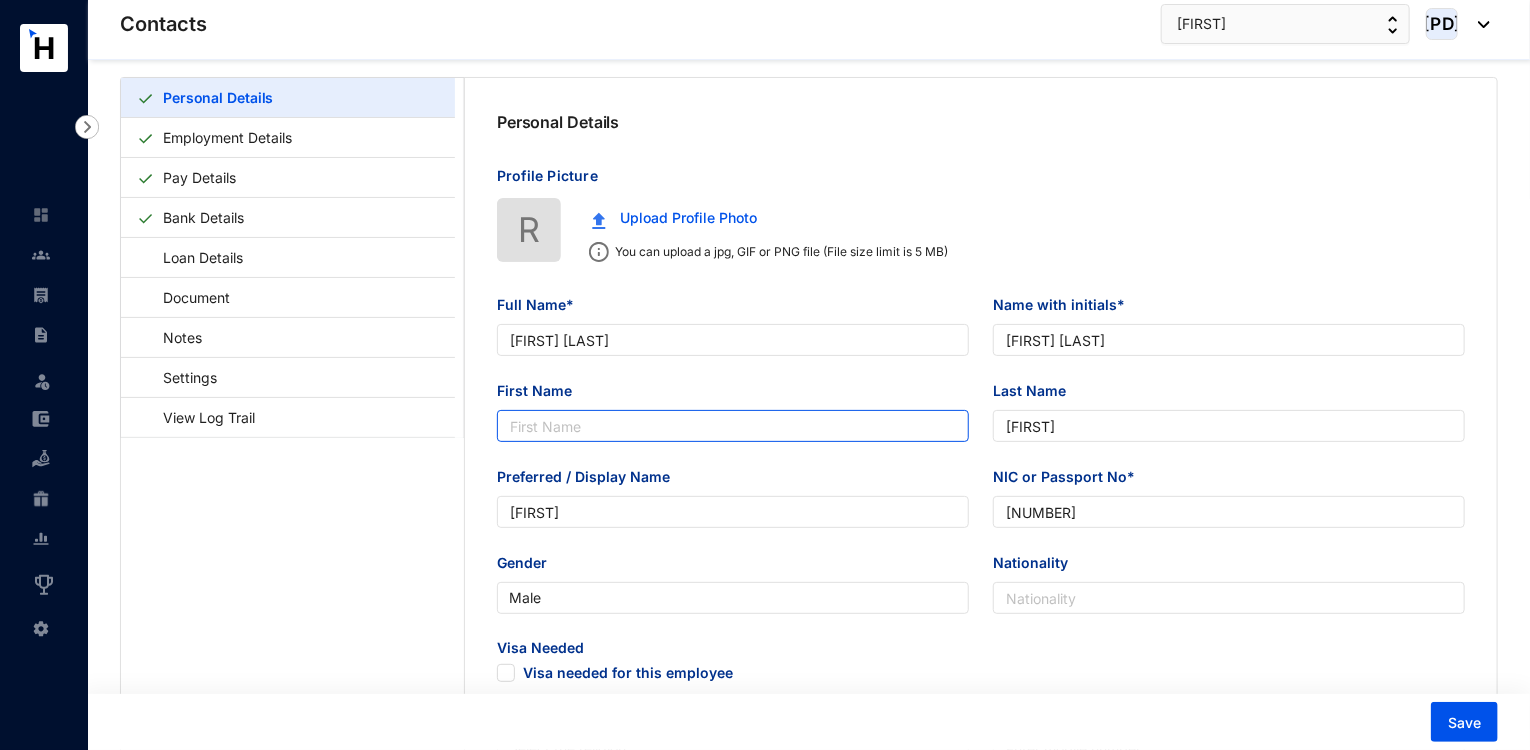 scroll, scrollTop: 0, scrollLeft: 0, axis: both 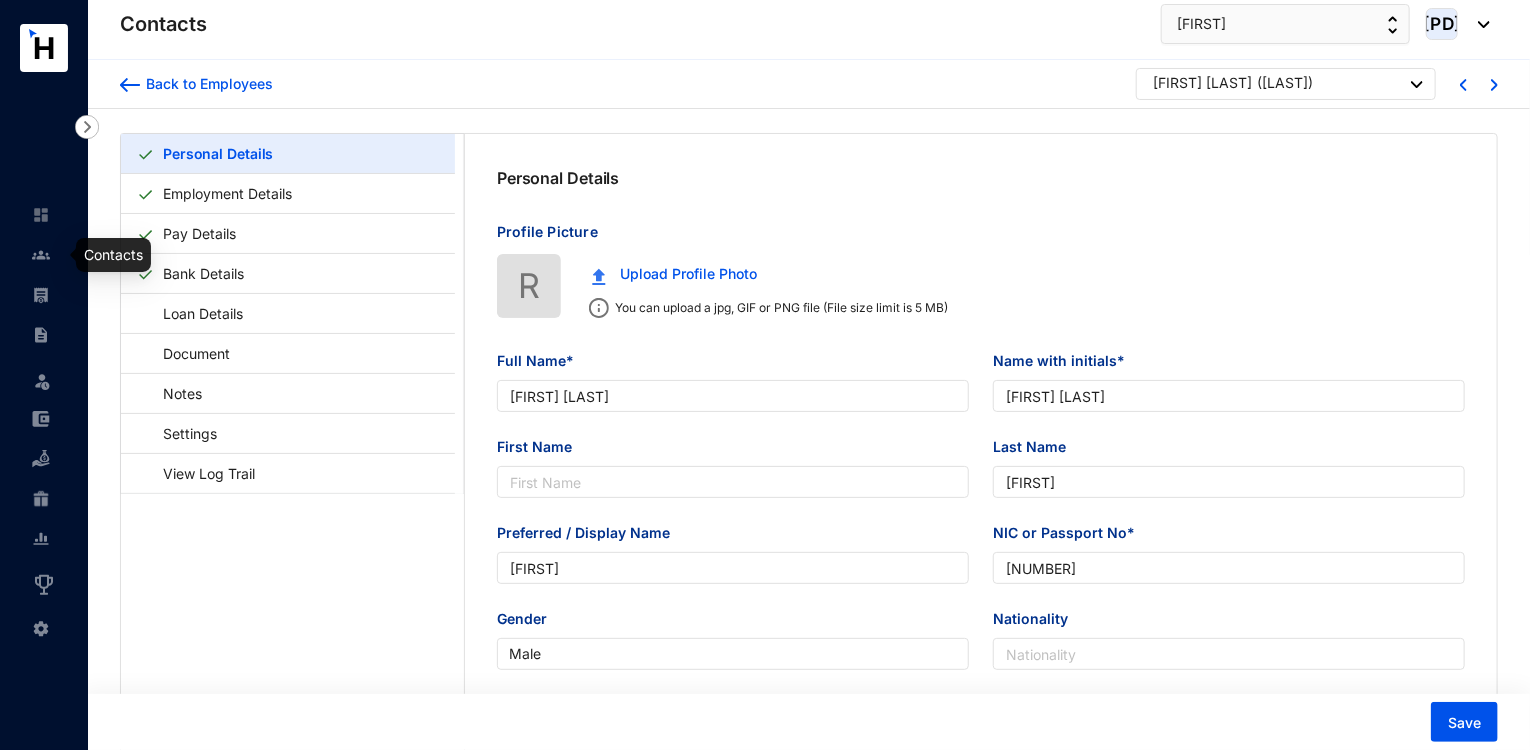 click at bounding box center (57, 255) 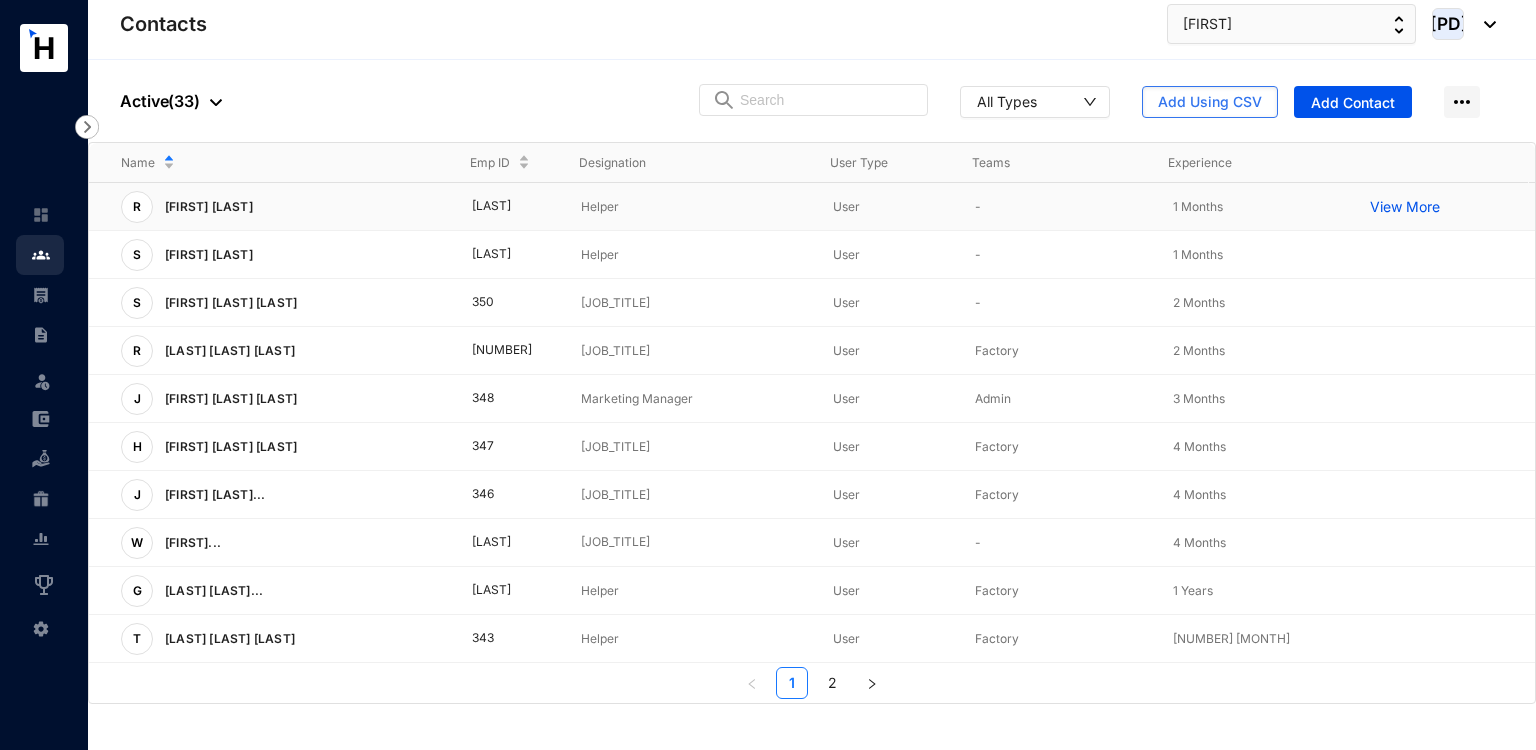 click on "View More" at bounding box center (1410, 207) 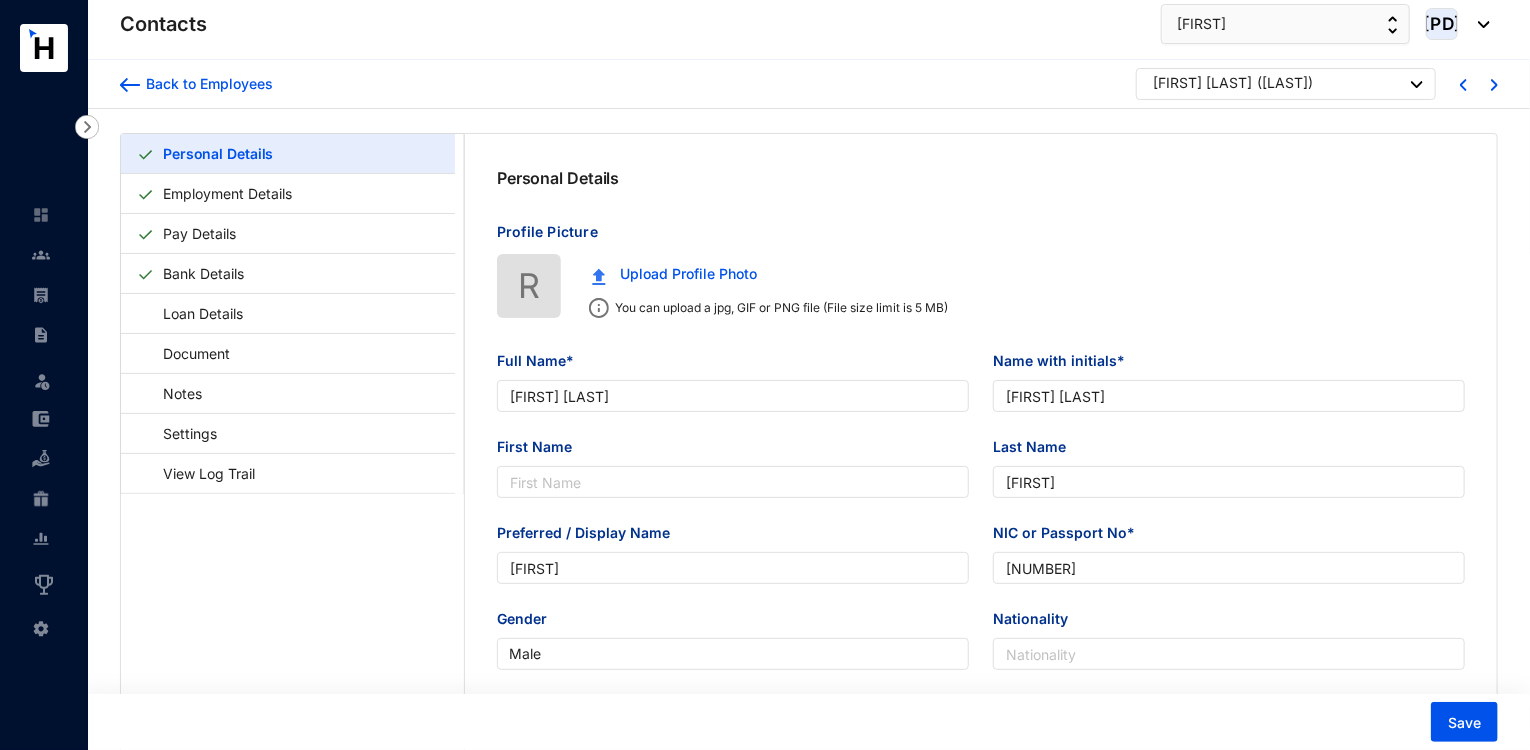 type on "[DATE]" 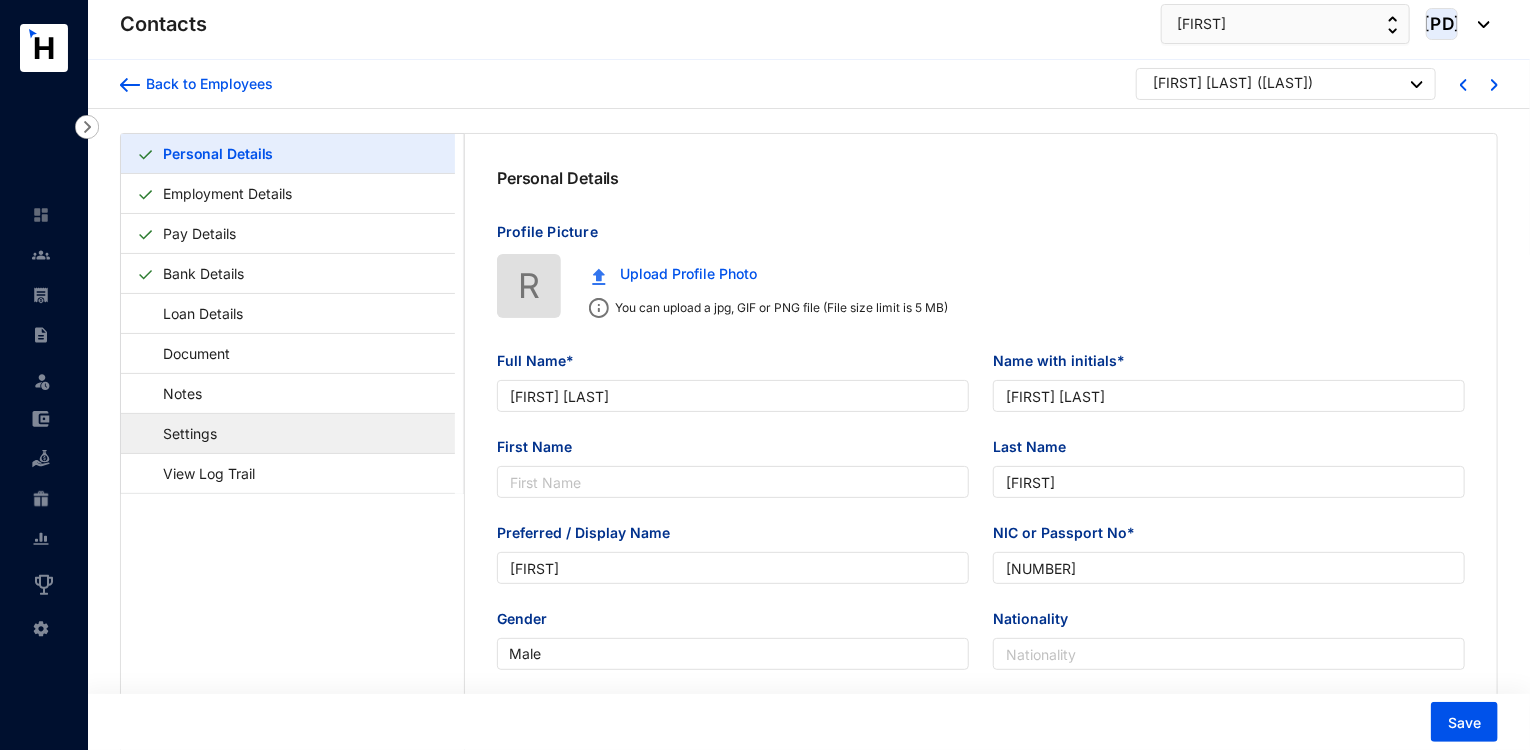 click on "Settings" at bounding box center (180, 433) 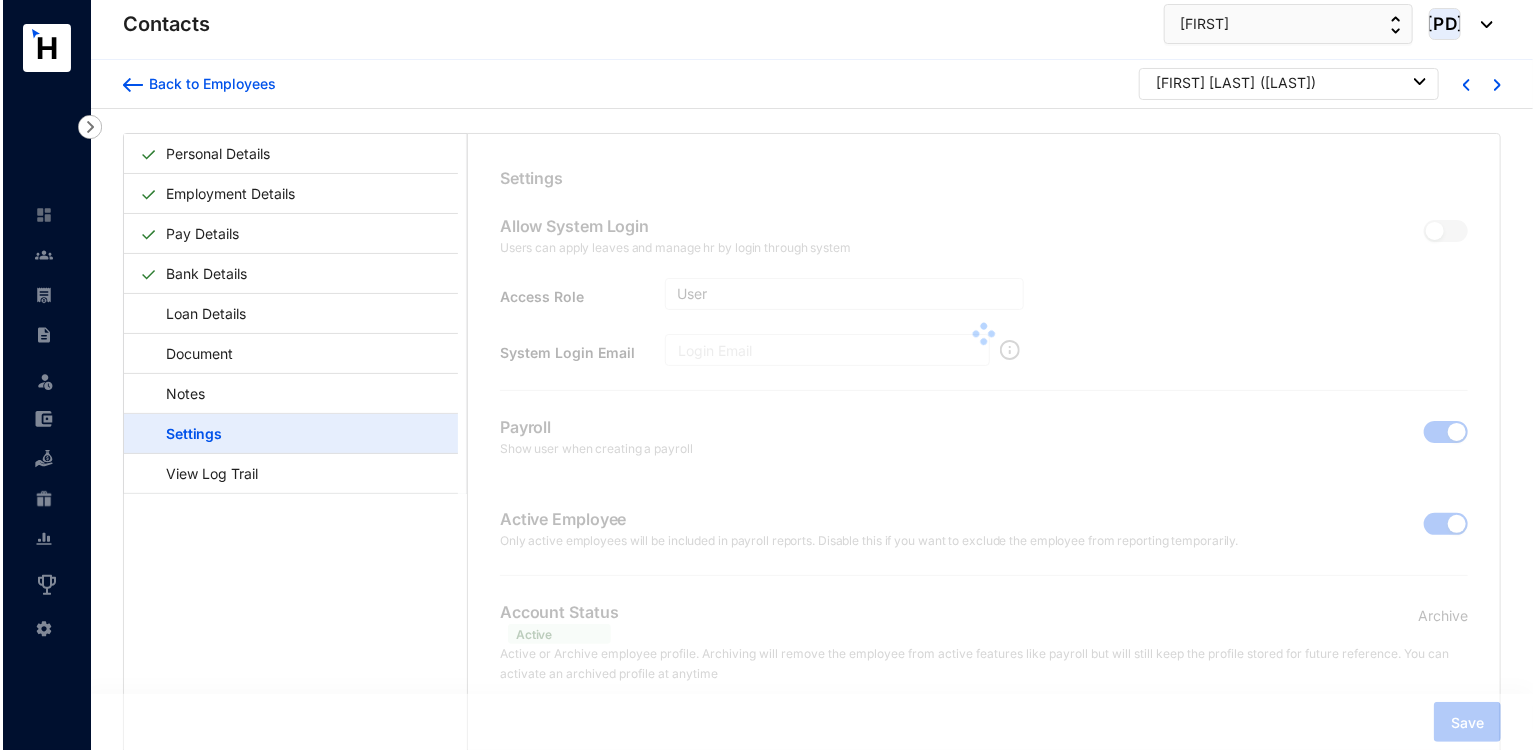 scroll, scrollTop: 48, scrollLeft: 0, axis: vertical 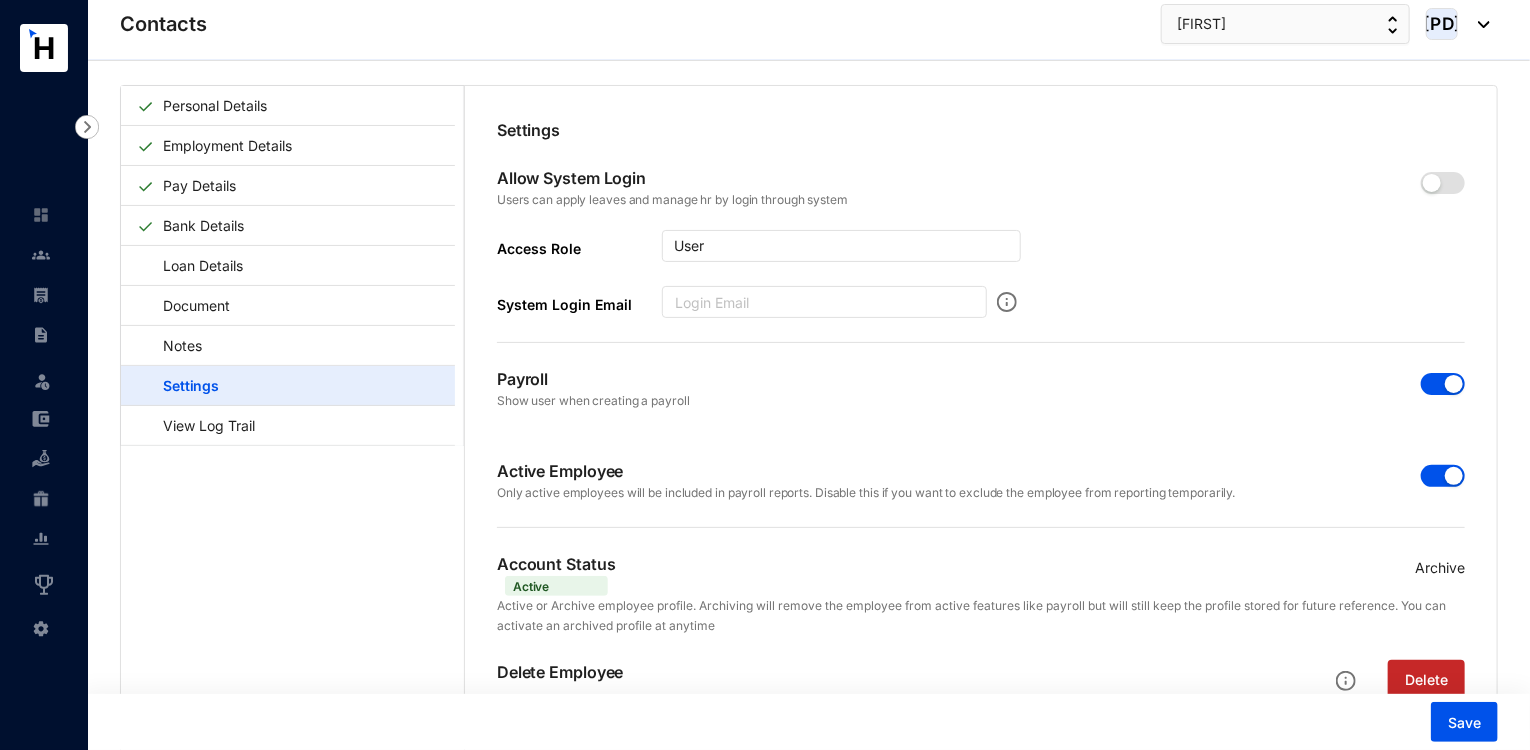 click on "Delete" at bounding box center (1426, 680) 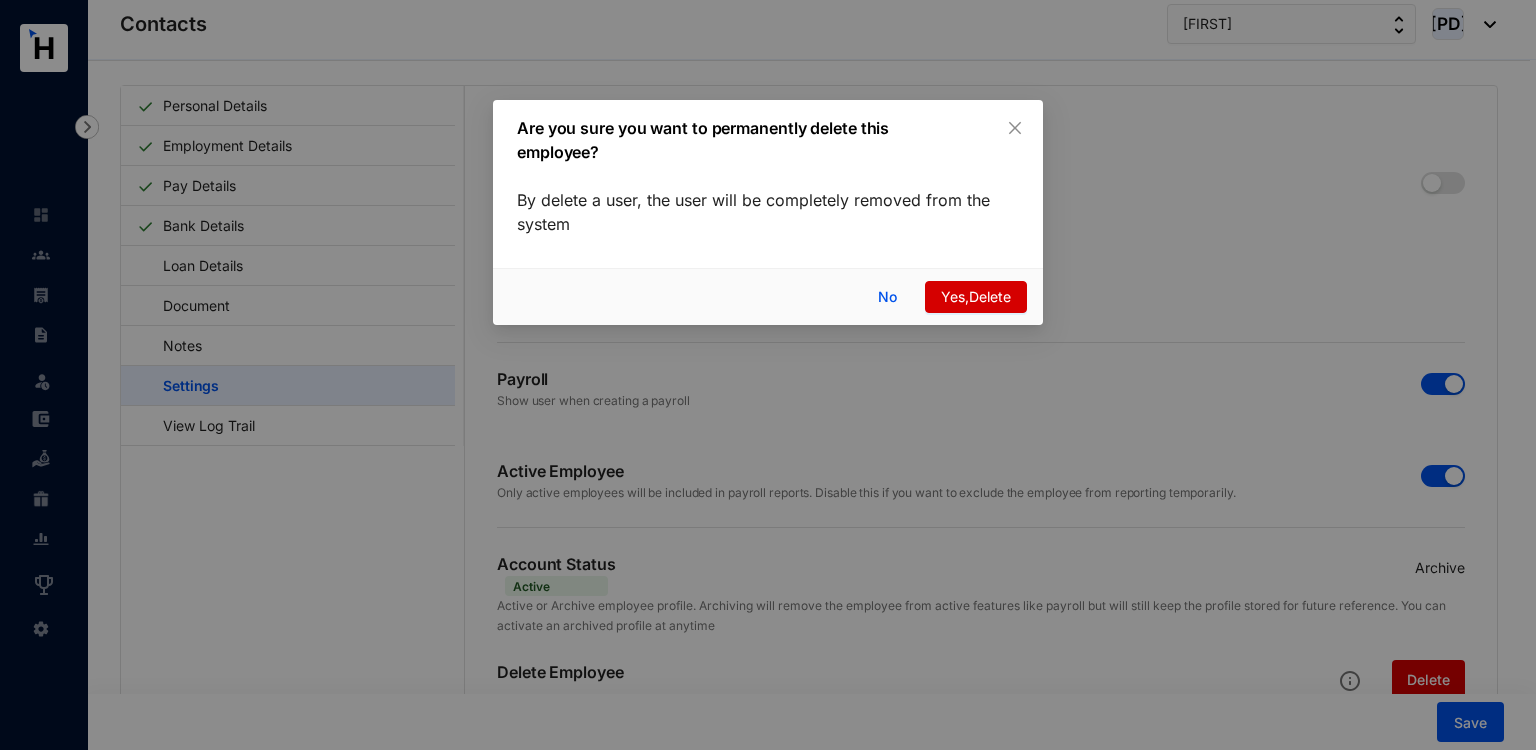 click on "Yes,Delete" at bounding box center (976, 297) 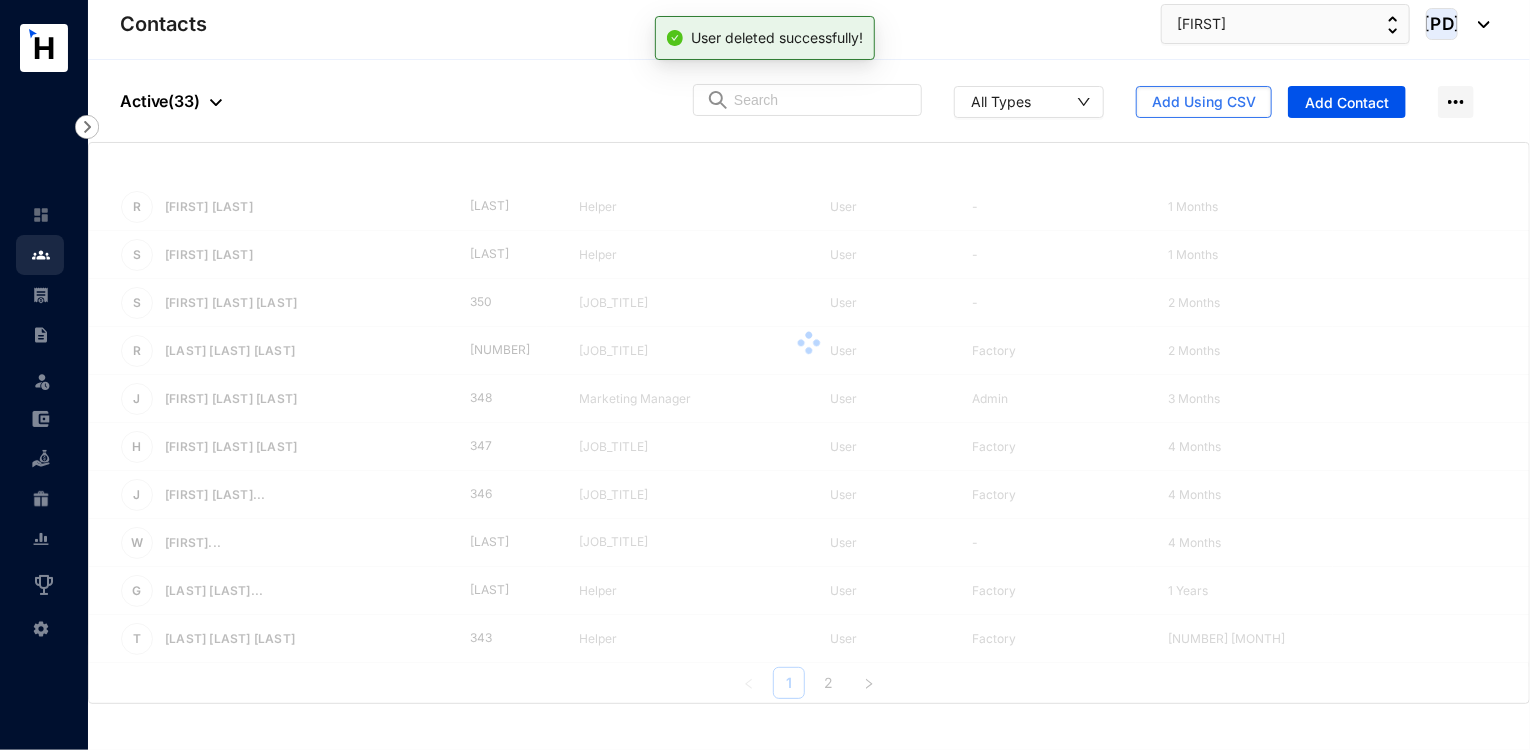 scroll, scrollTop: 0, scrollLeft: 0, axis: both 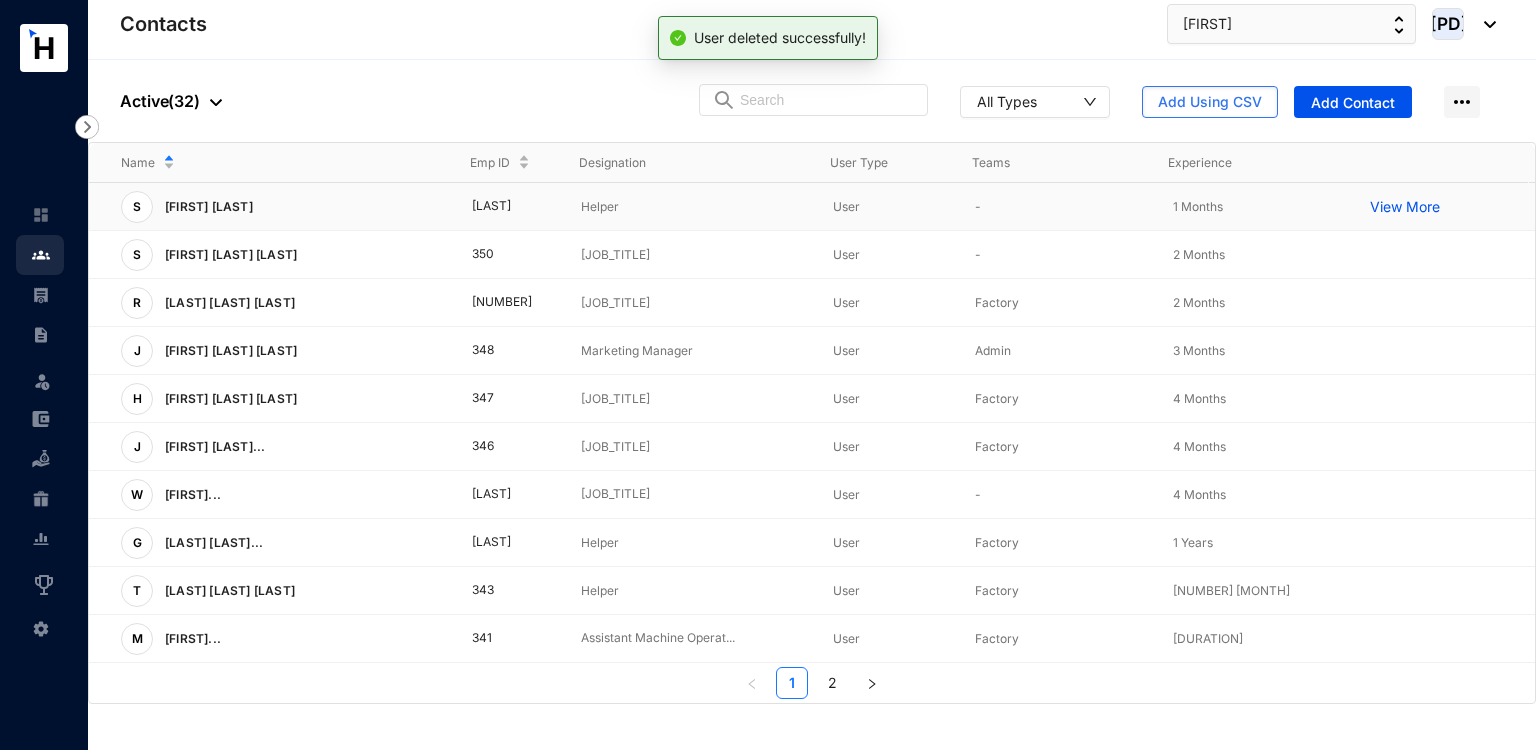 click on "[LAST]" at bounding box center (495, 207) 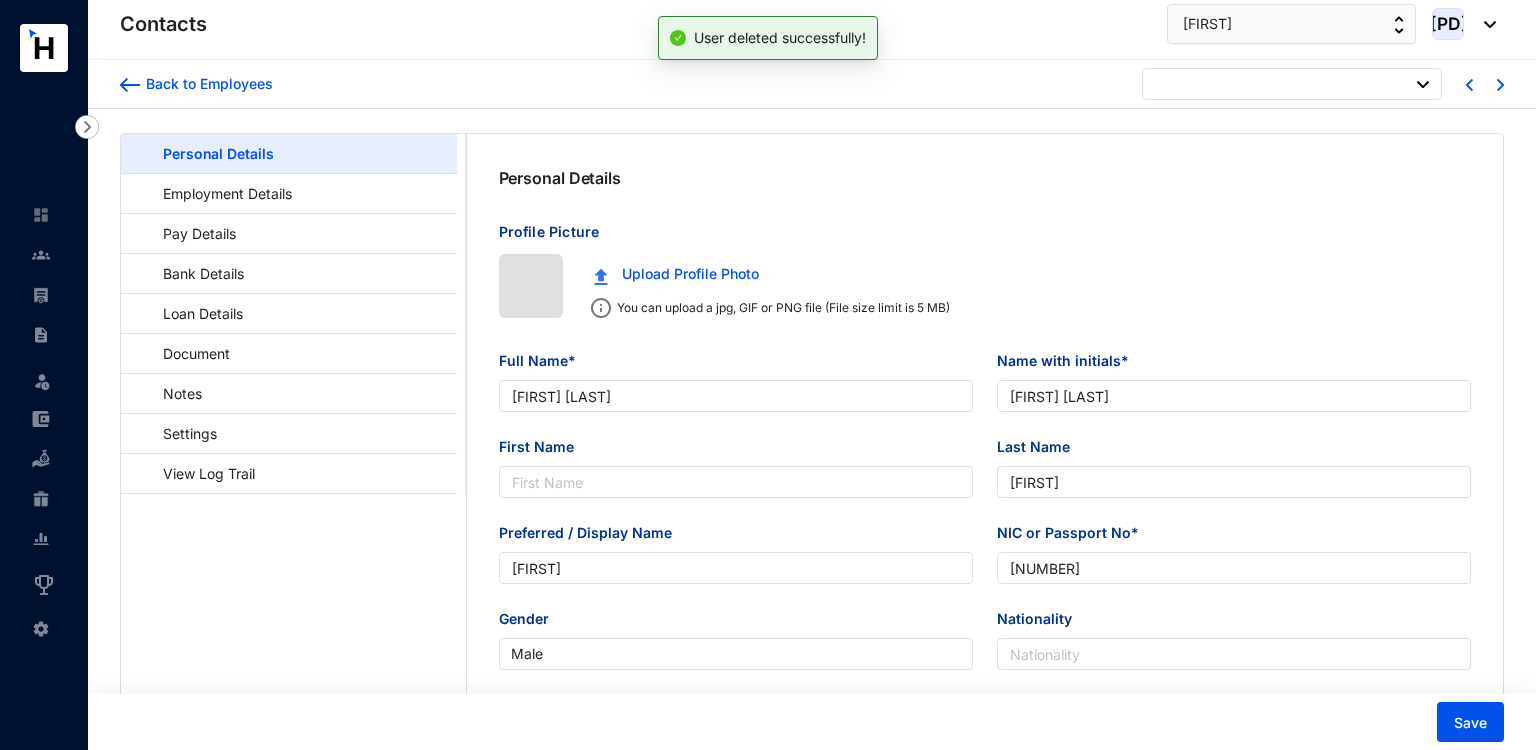 type on "[DATE]" 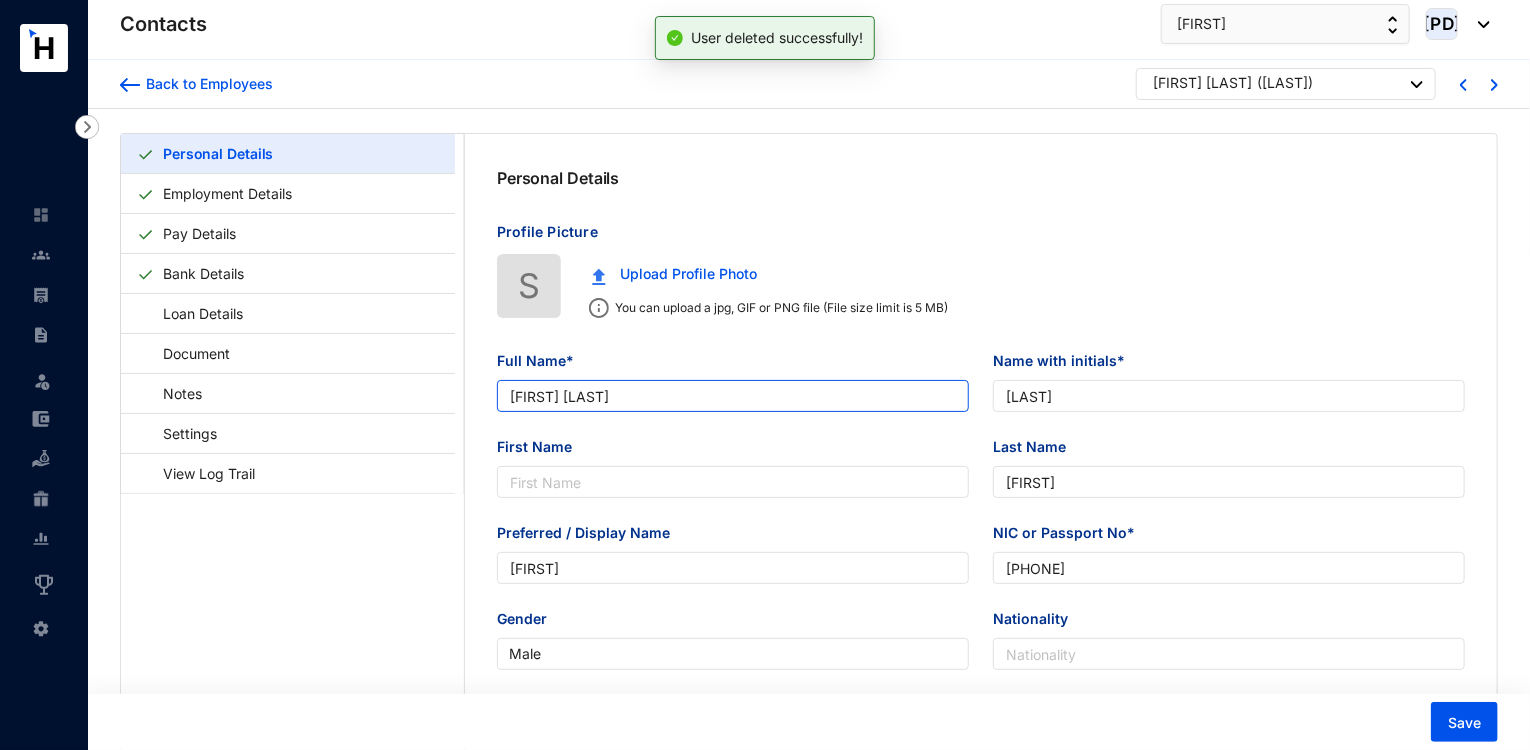 type on "[FIRST] [LAST]" 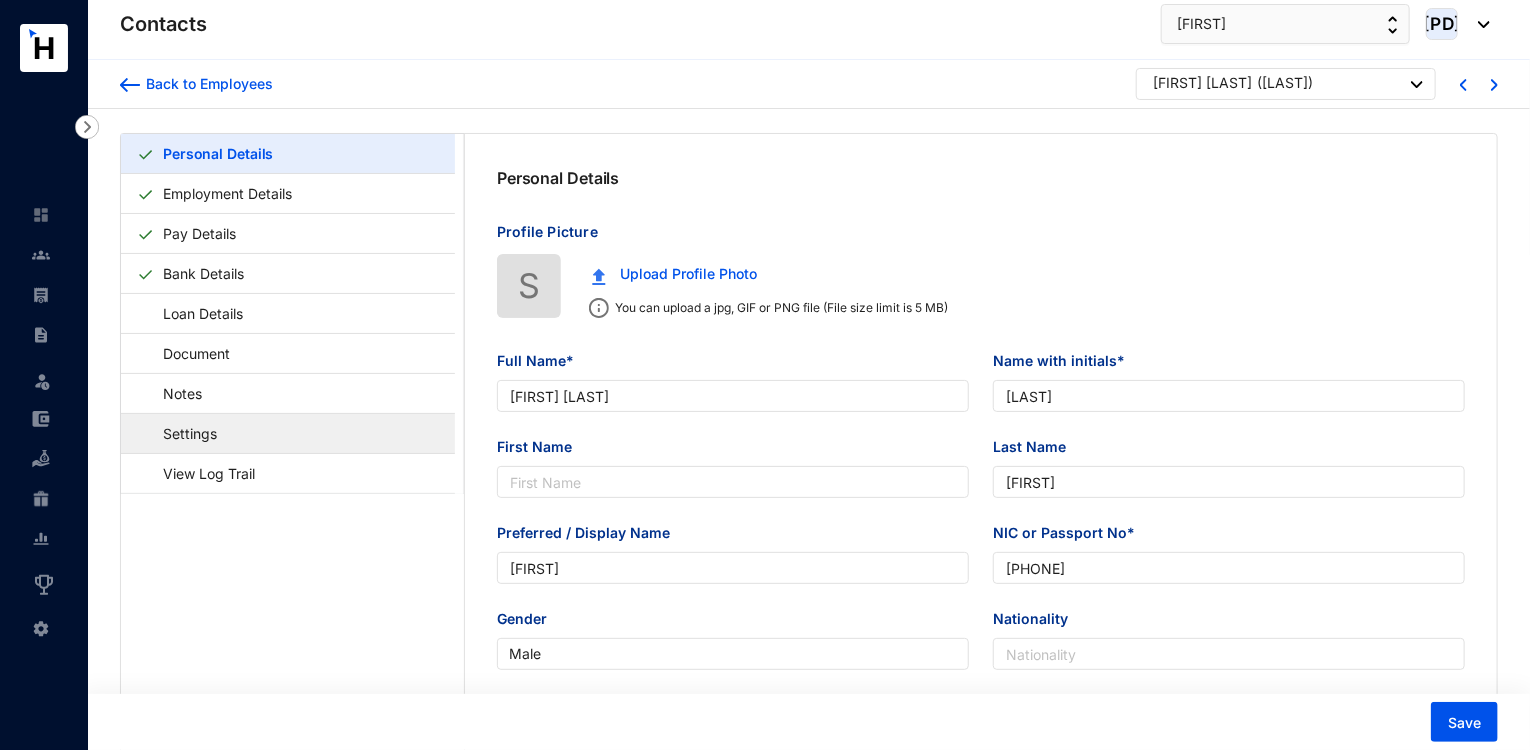 click on "Settings" at bounding box center [180, 433] 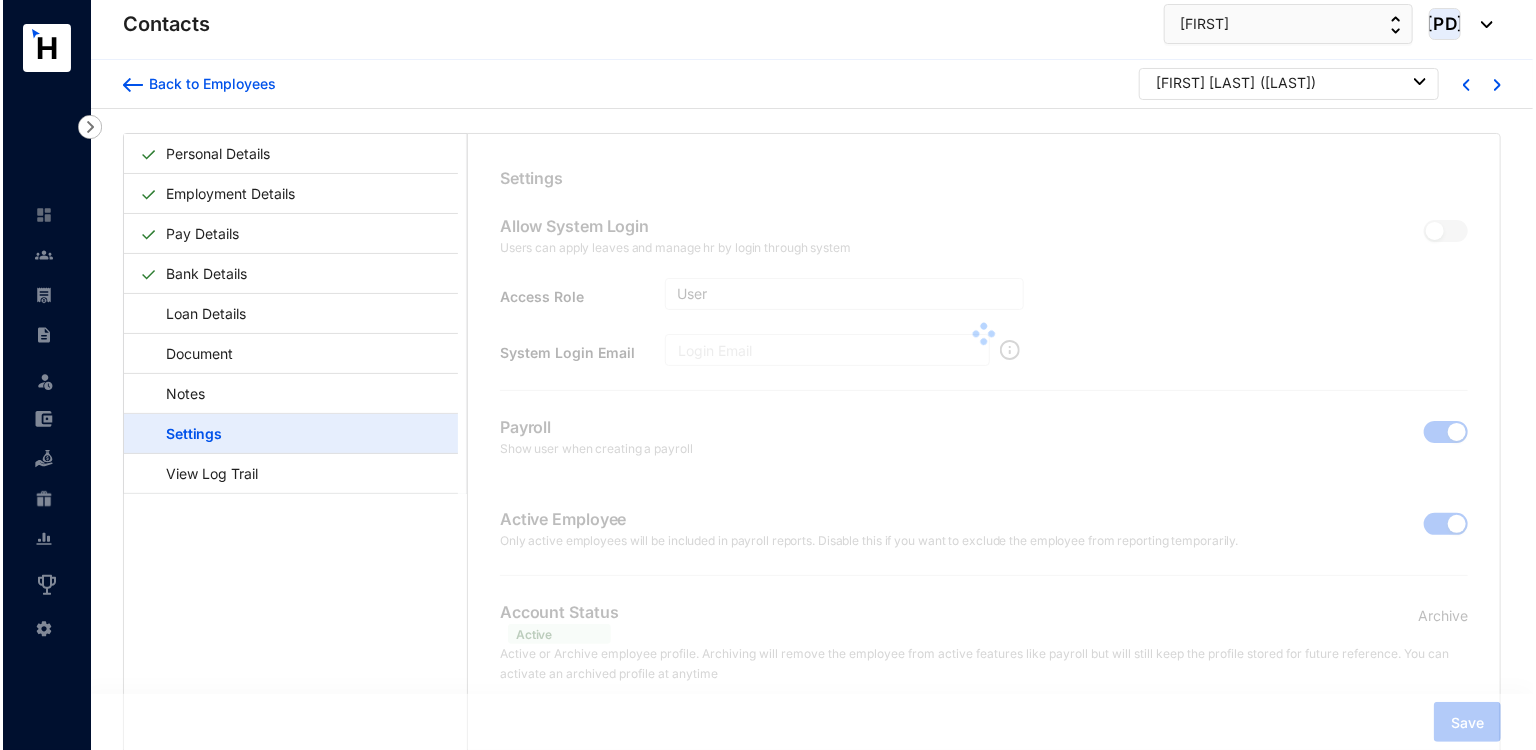 scroll, scrollTop: 48, scrollLeft: 0, axis: vertical 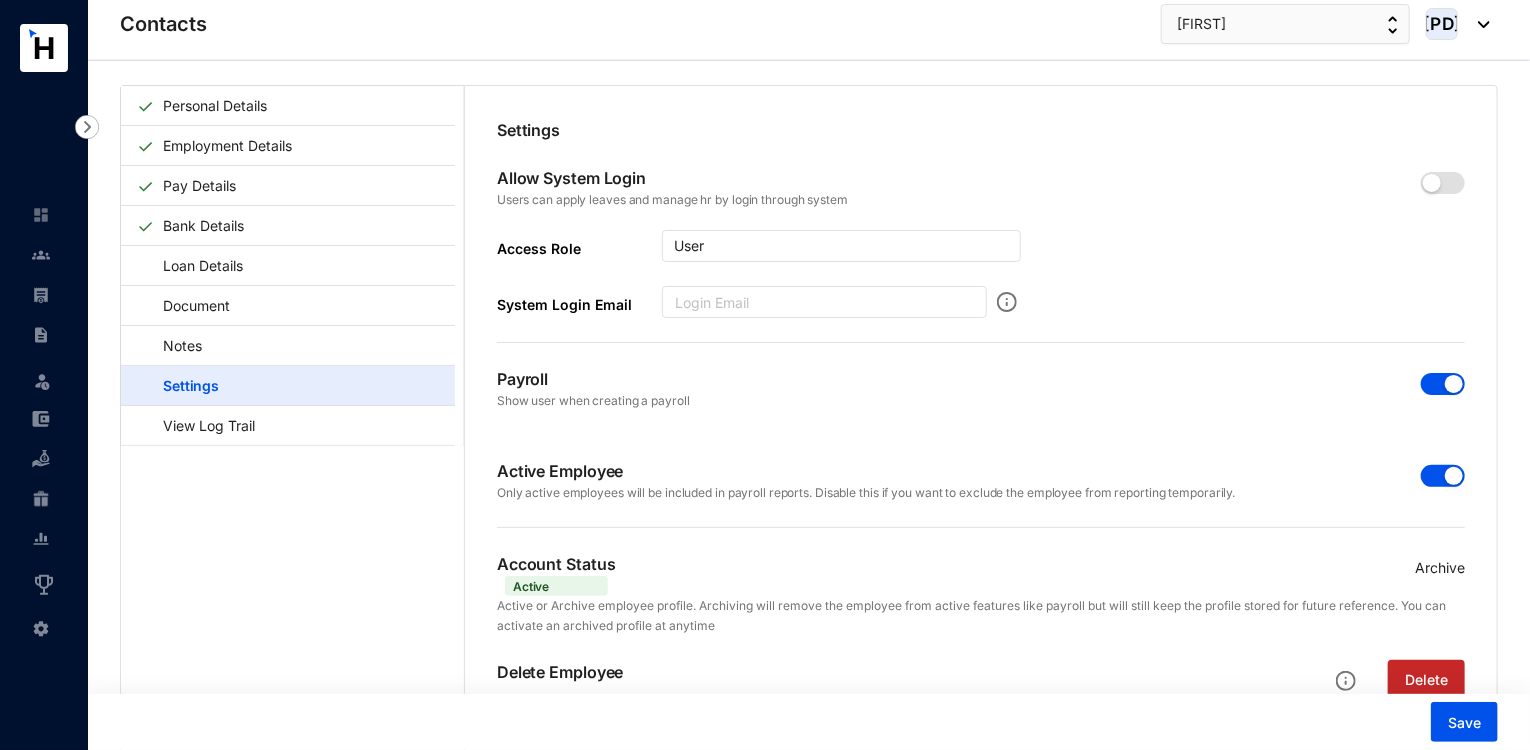 click on "Delete" at bounding box center [1426, 680] 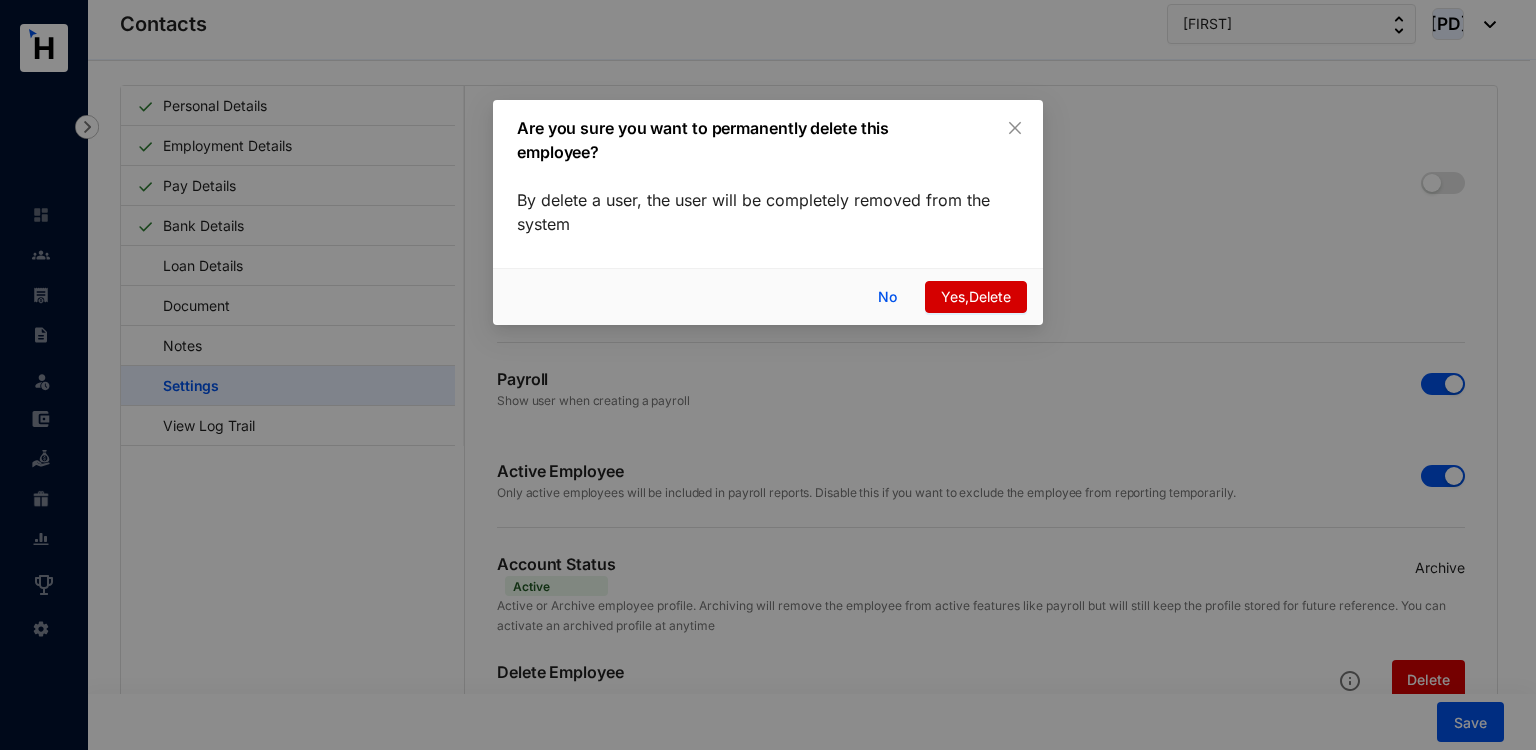 click on "Yes,Delete" at bounding box center (976, 297) 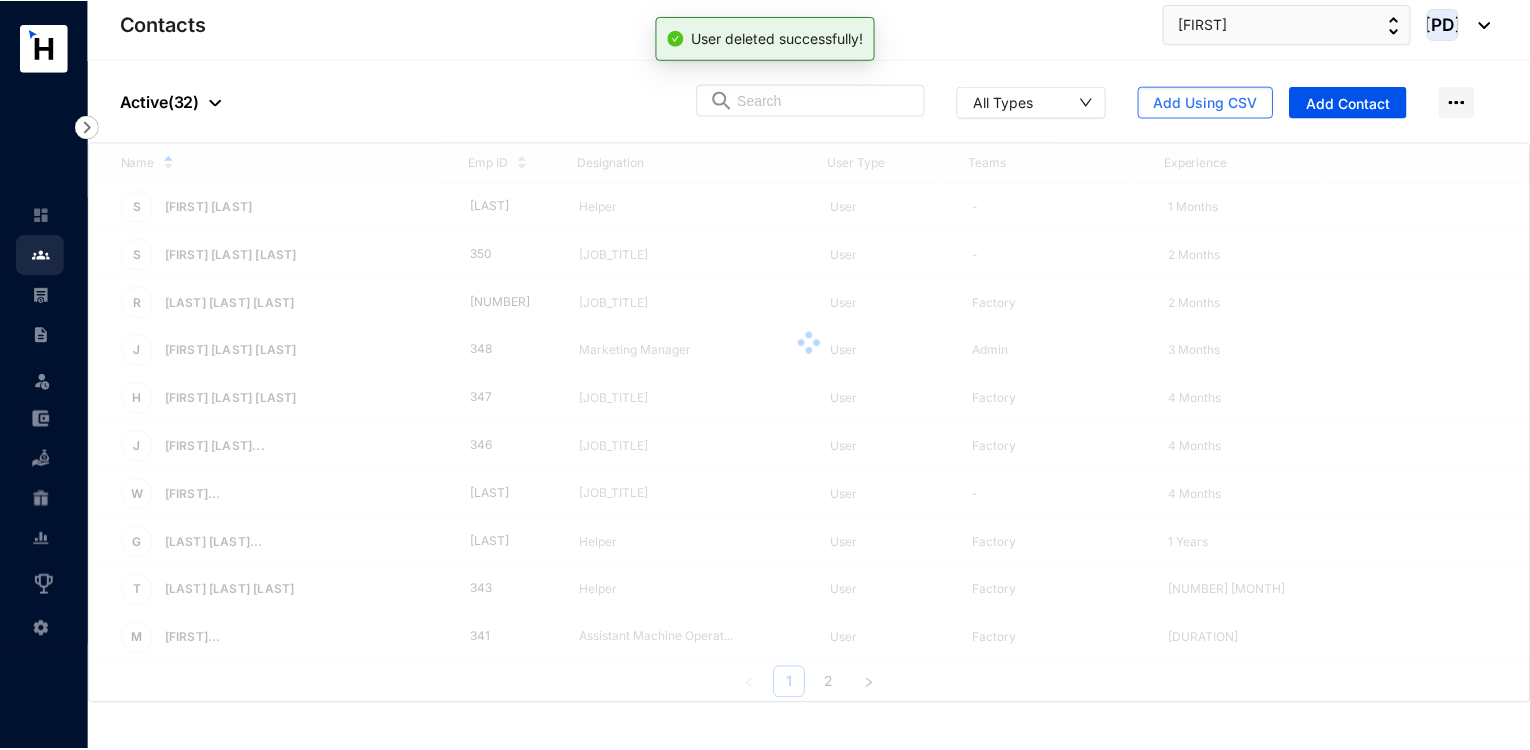 scroll, scrollTop: 0, scrollLeft: 0, axis: both 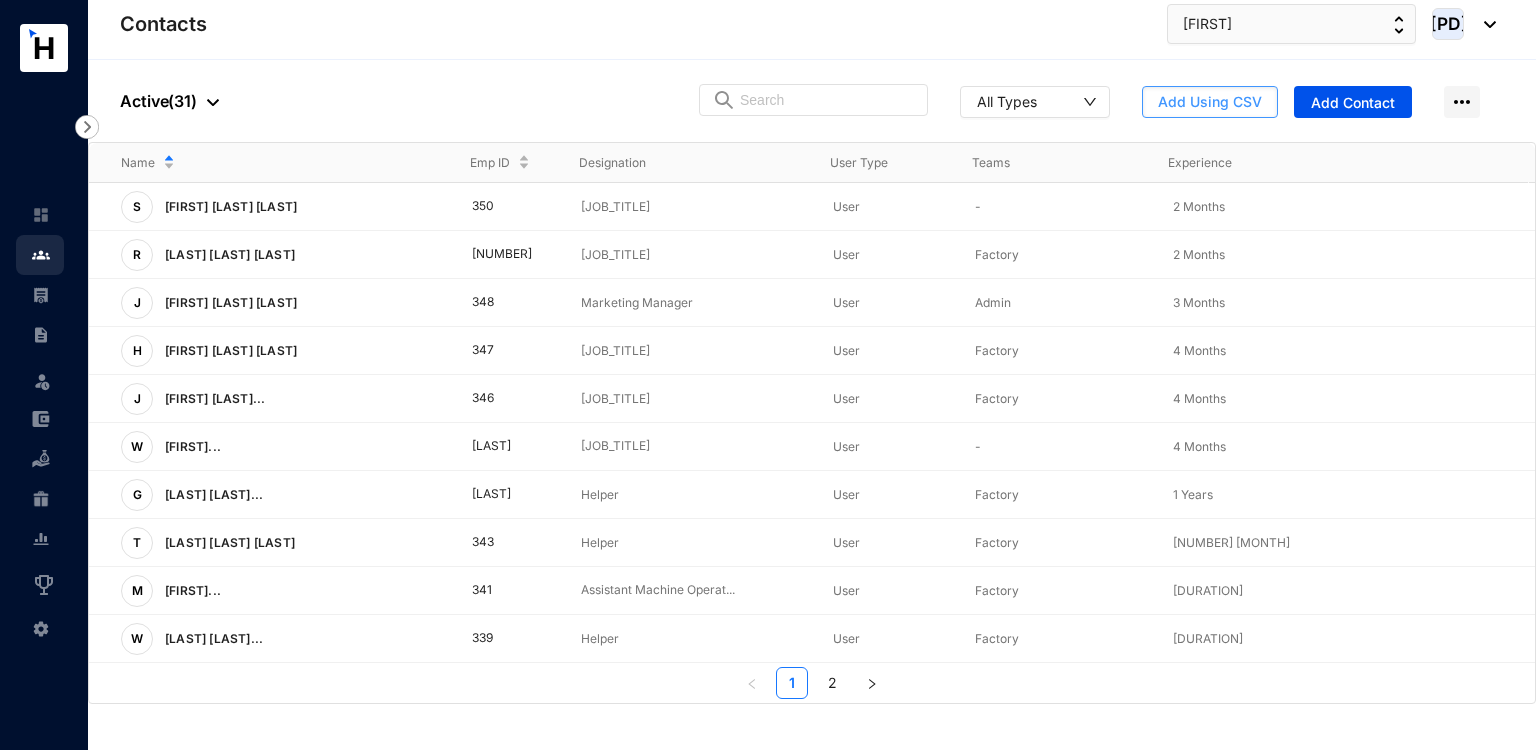 click on "Add Using CSV" at bounding box center (1210, 102) 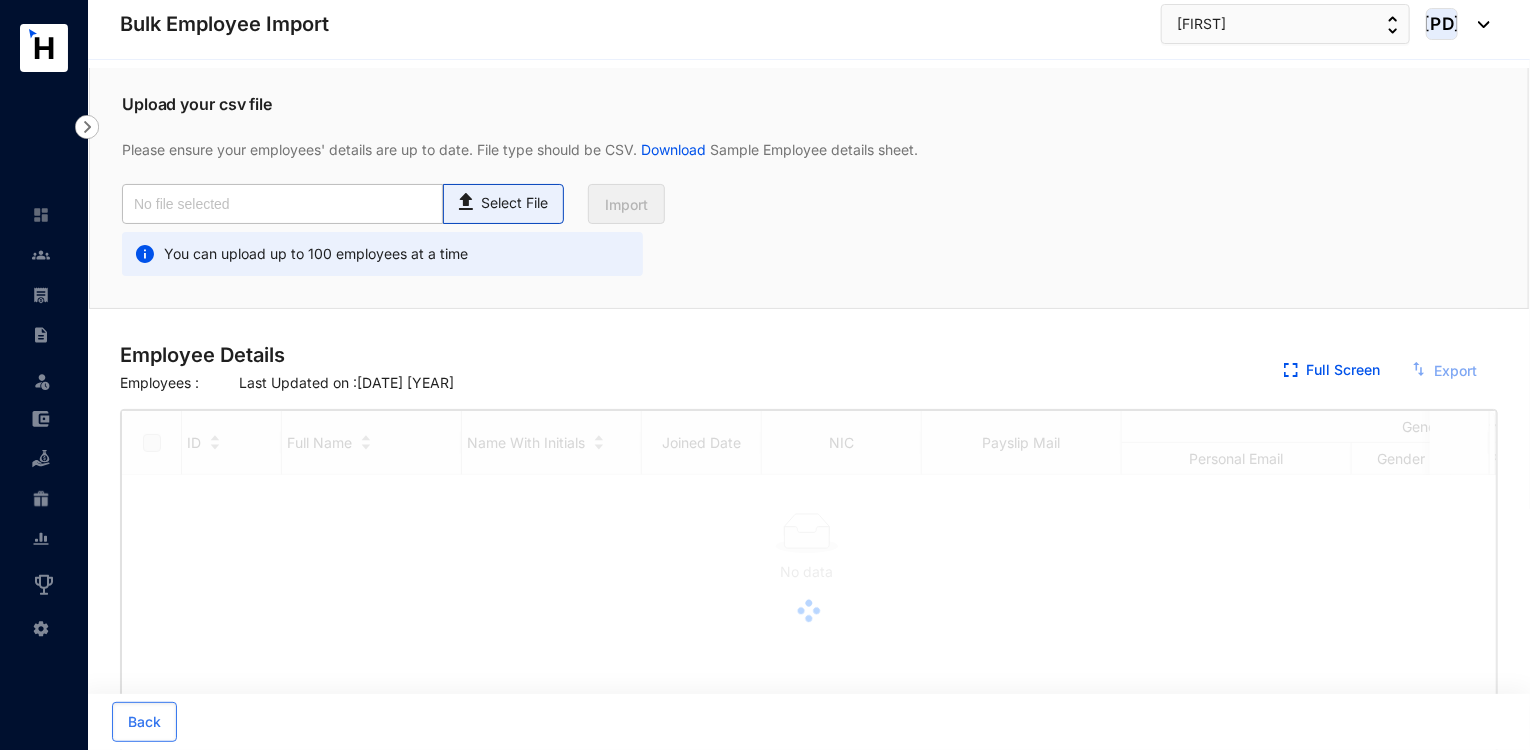checkbox on "true" 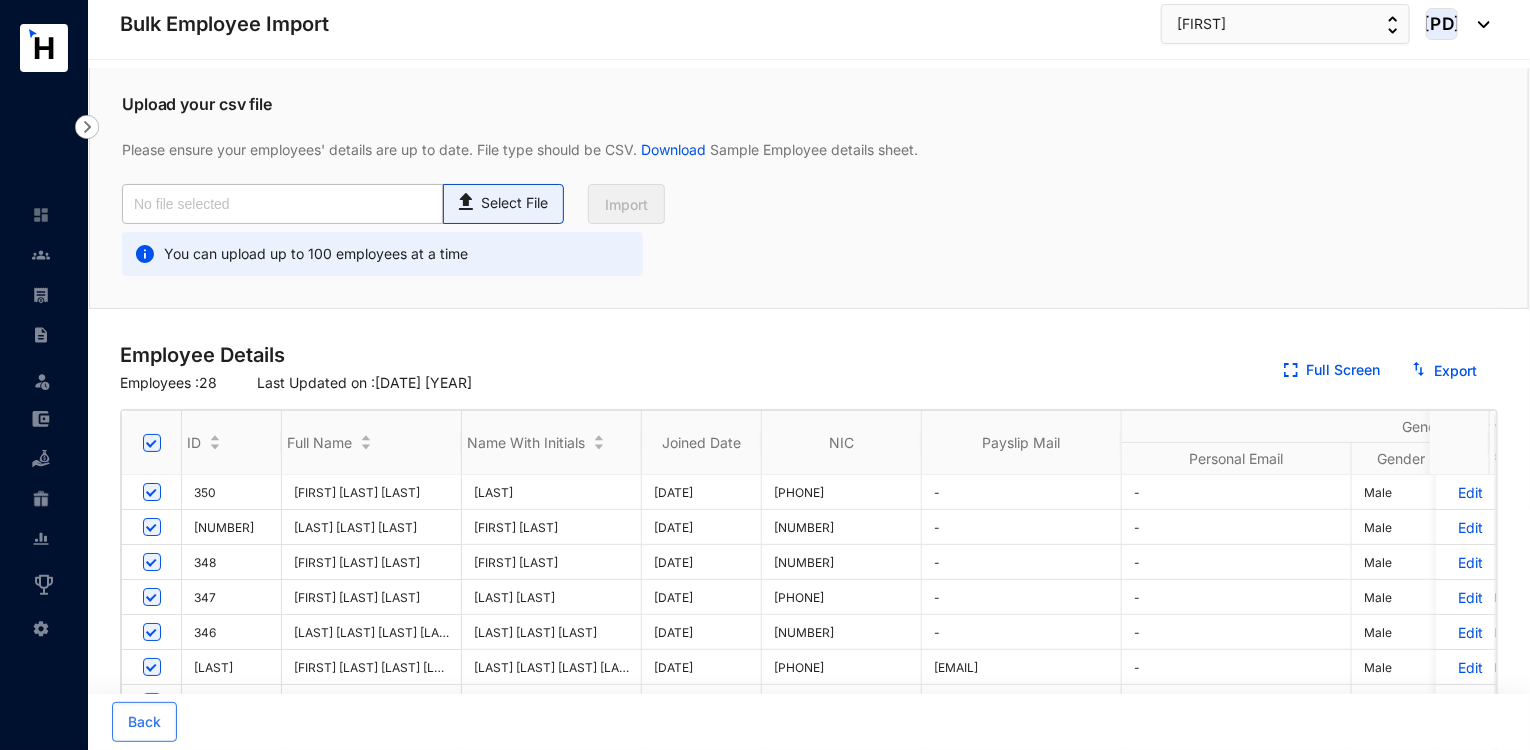 click on "Select File" at bounding box center (514, 203) 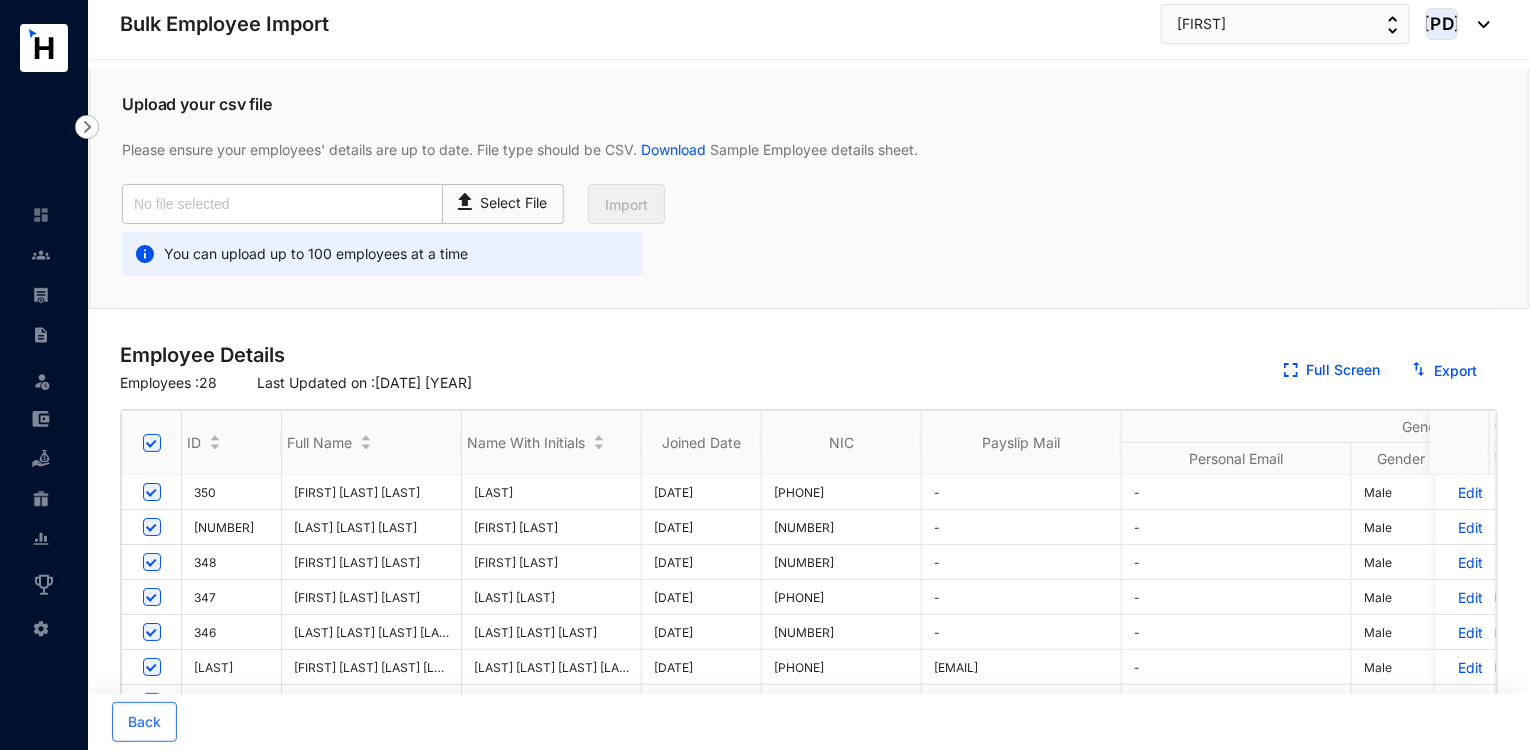 type on "Master Data.csv" 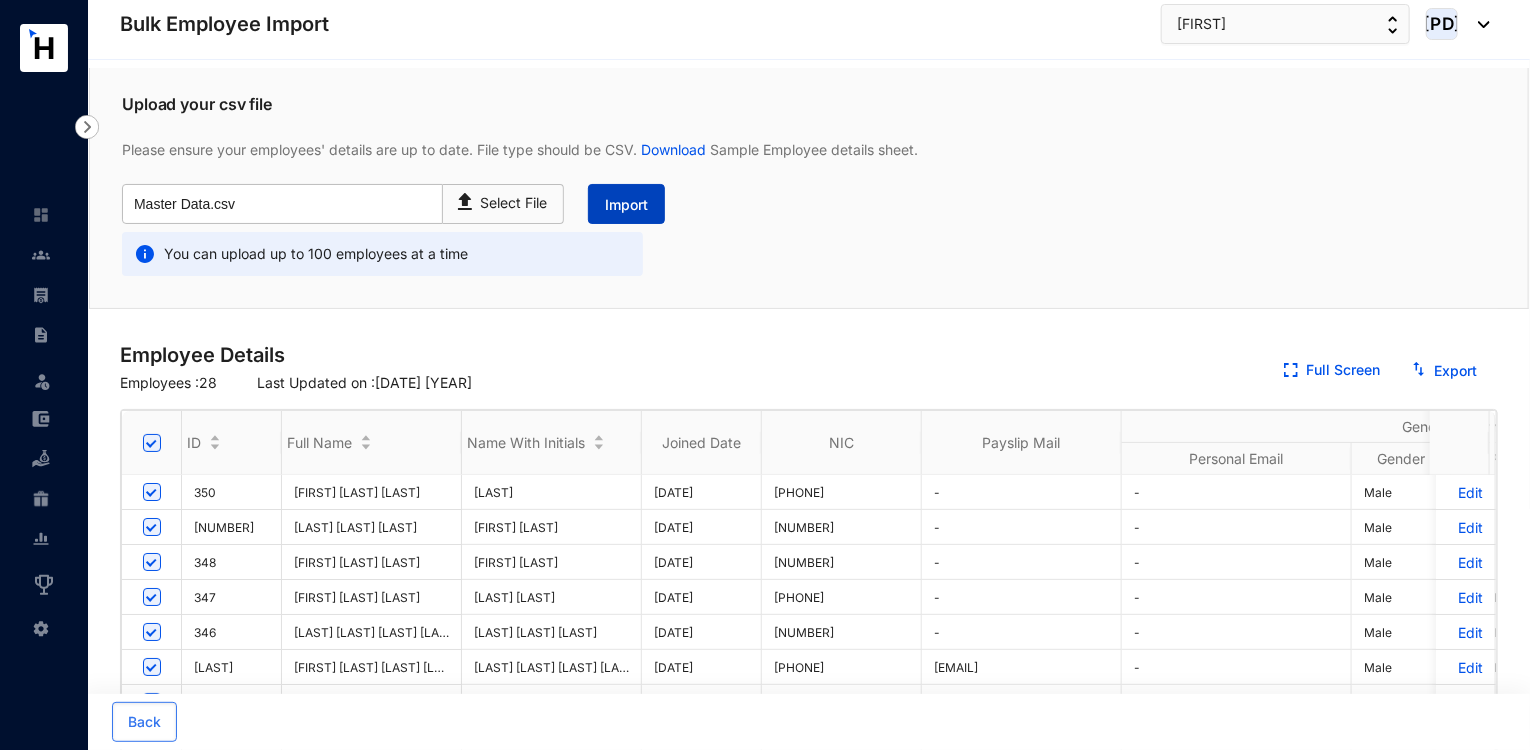 click on "Import" at bounding box center [626, 204] 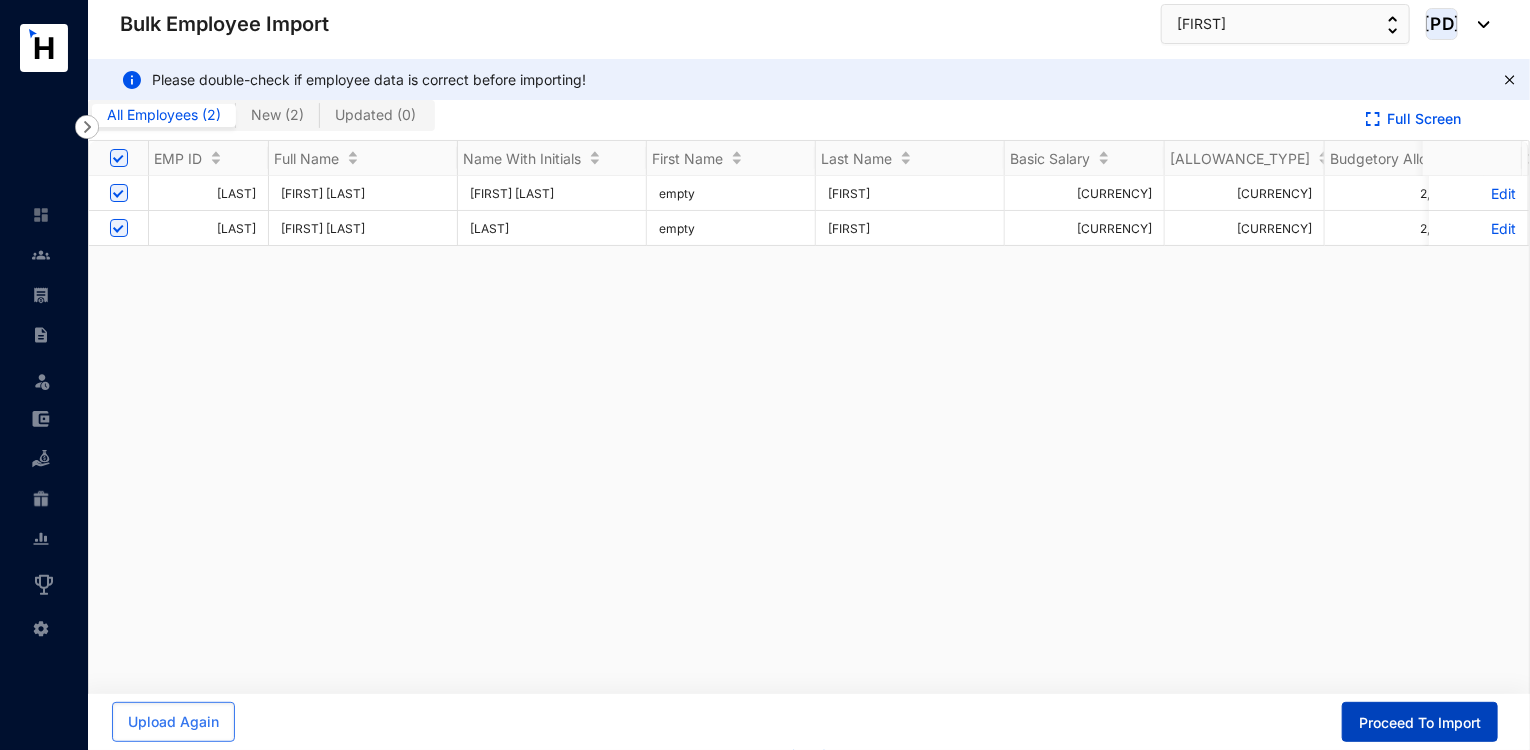 click on "Proceed To Import" at bounding box center (1420, 723) 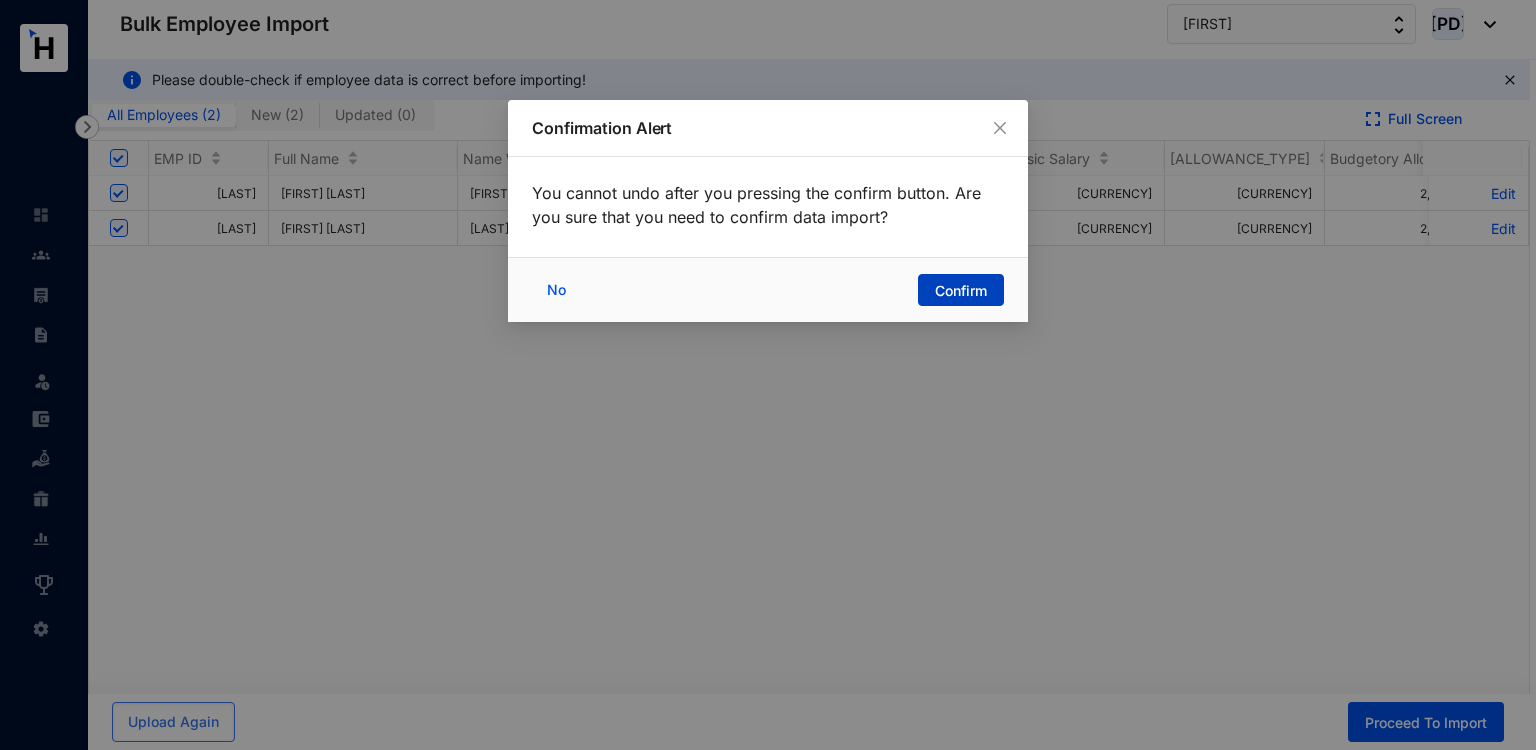 click on "Confirm" at bounding box center (961, 291) 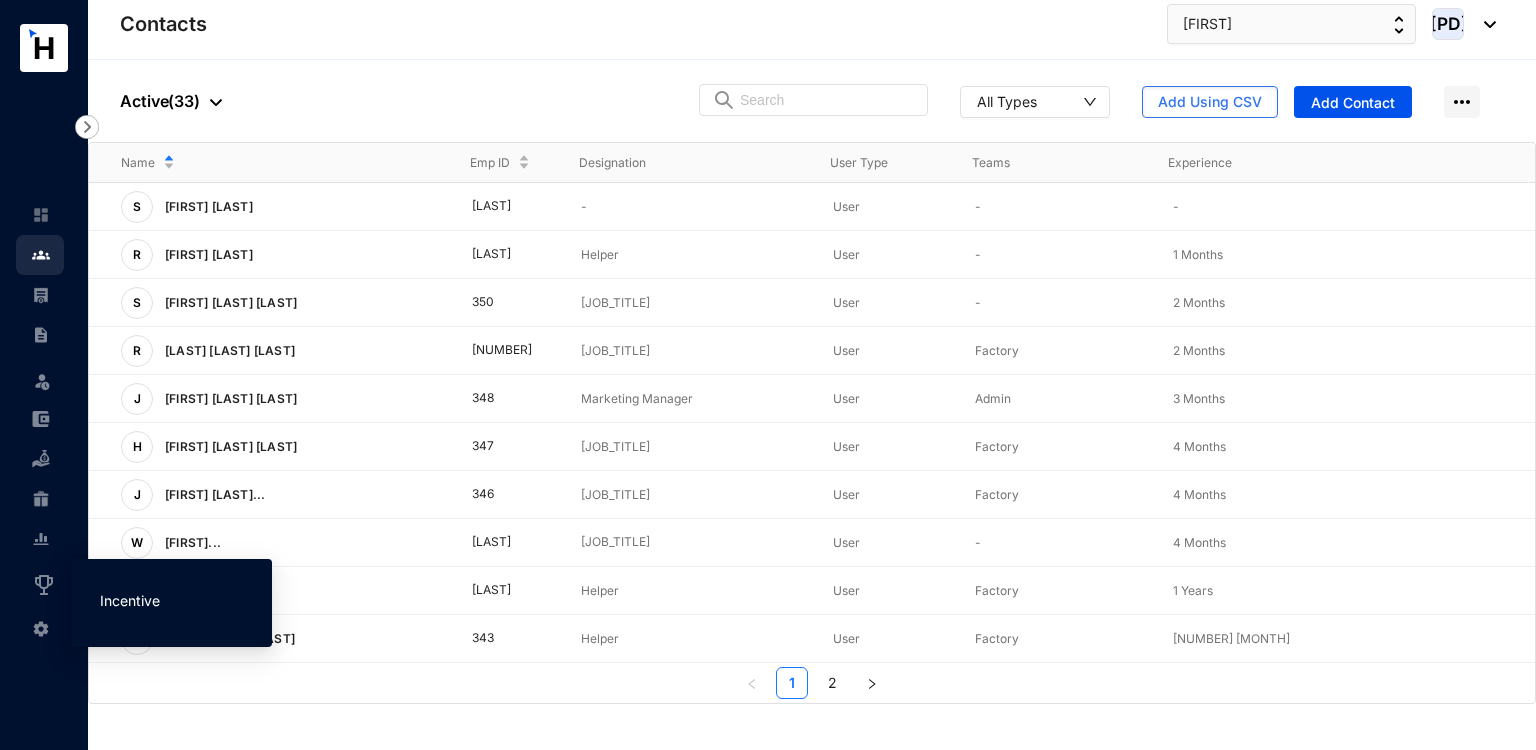 click on "Incentive" at bounding box center (130, 600) 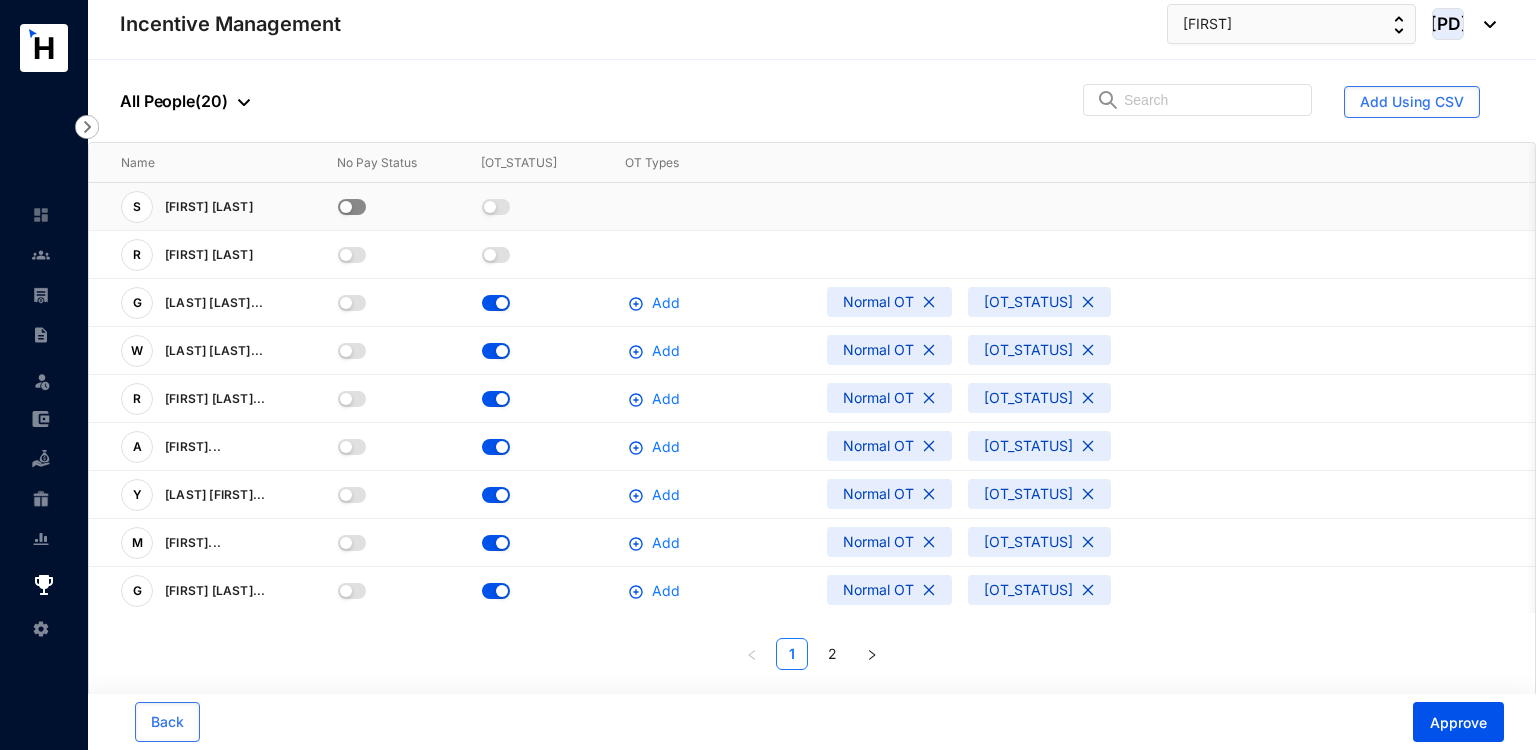 click at bounding box center [352, 207] 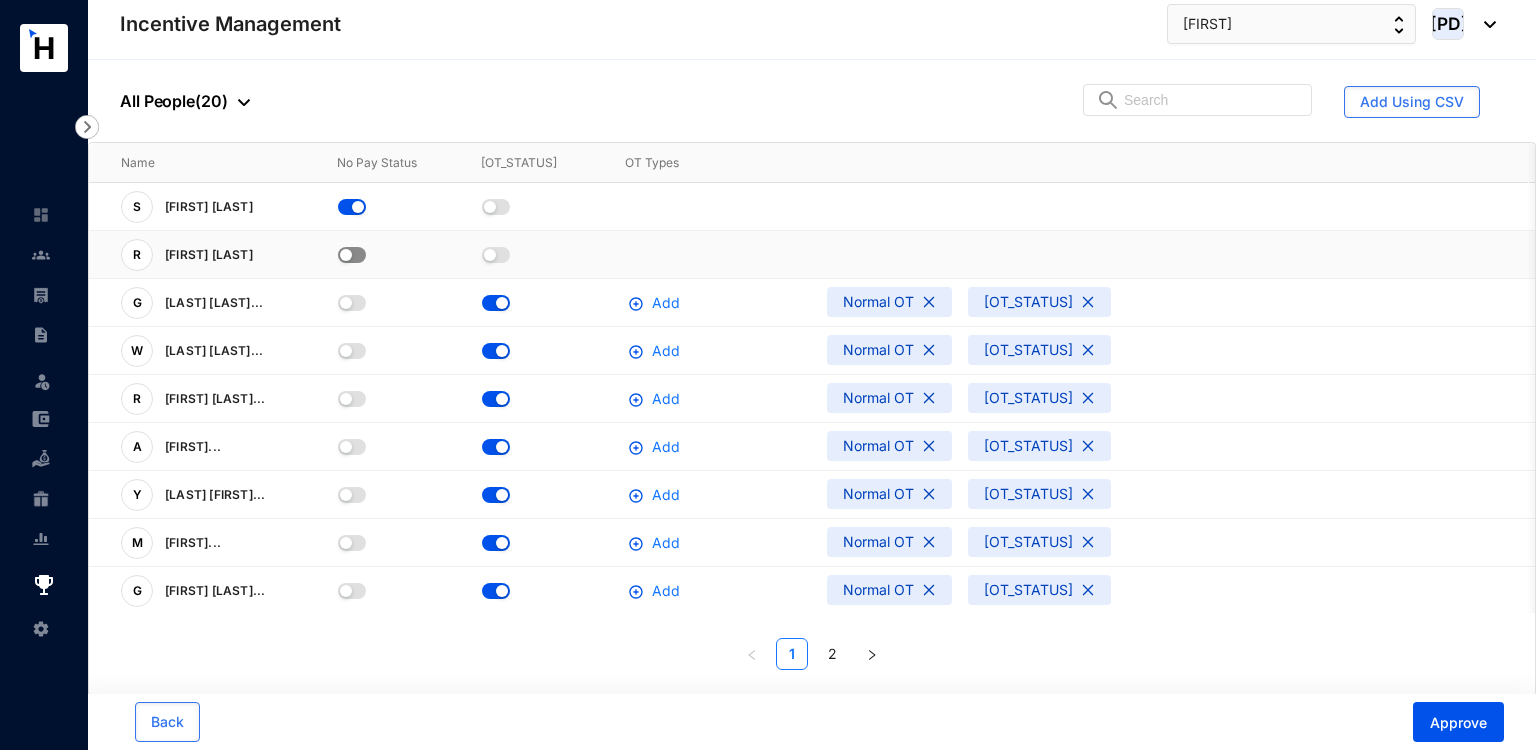 click at bounding box center [346, 255] 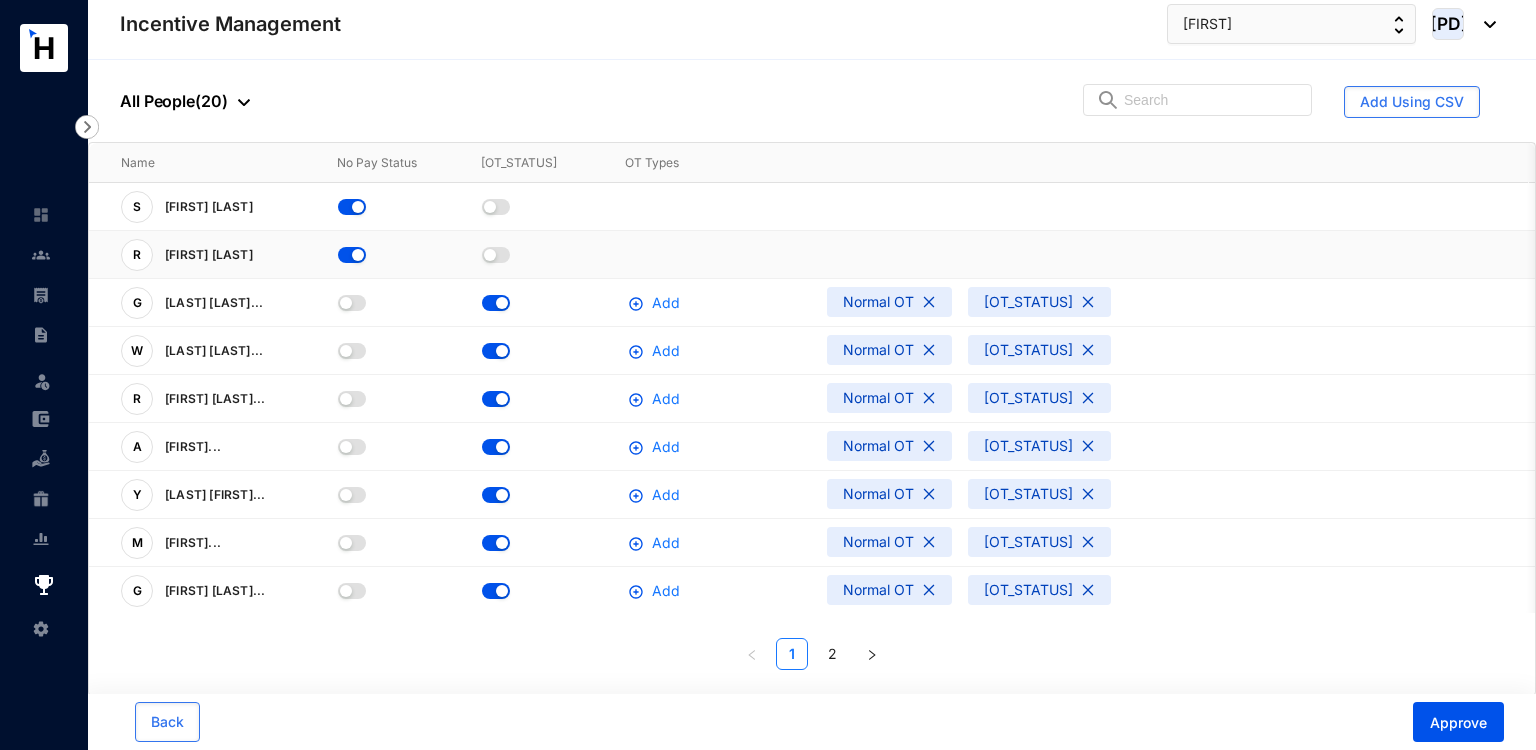 click at bounding box center (358, 255) 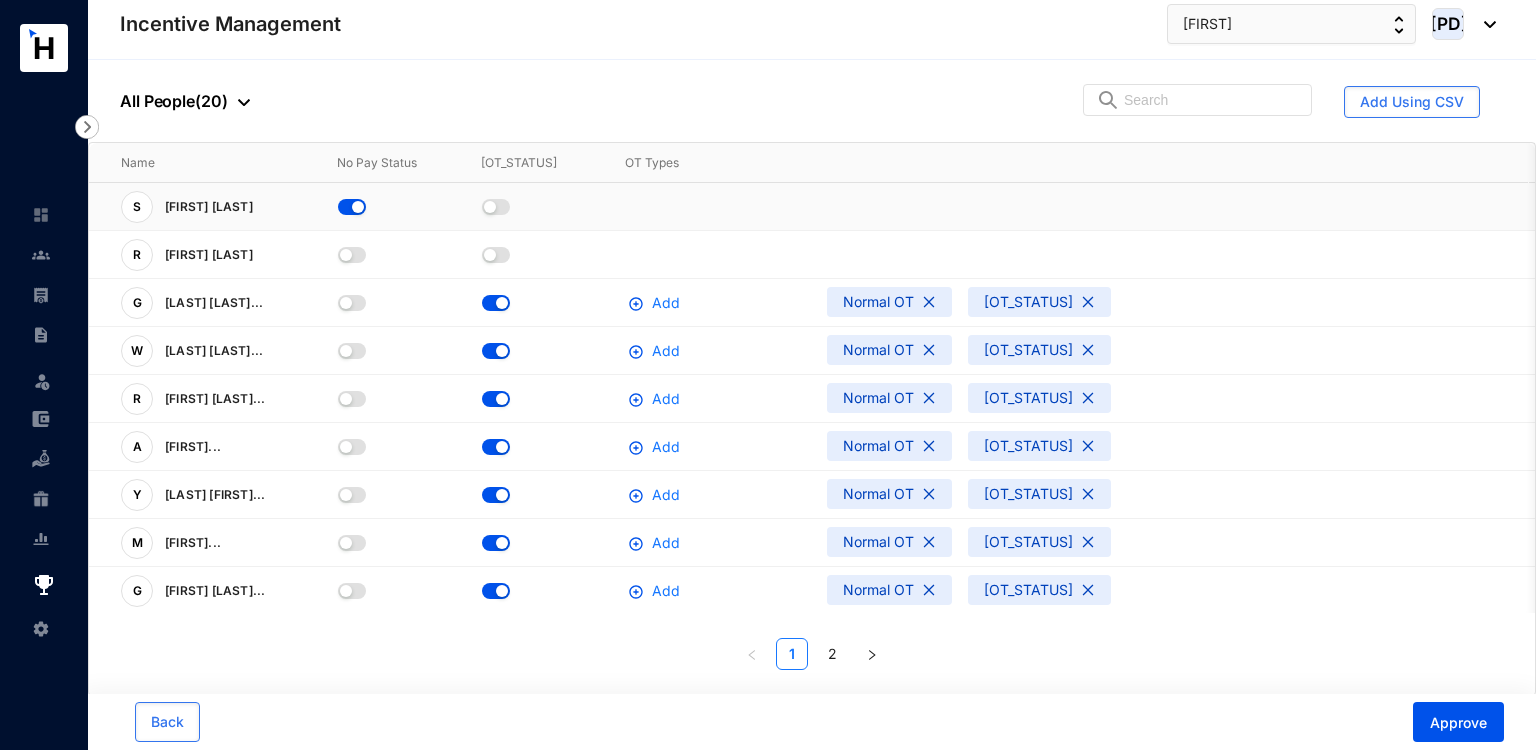 click at bounding box center (358, 207) 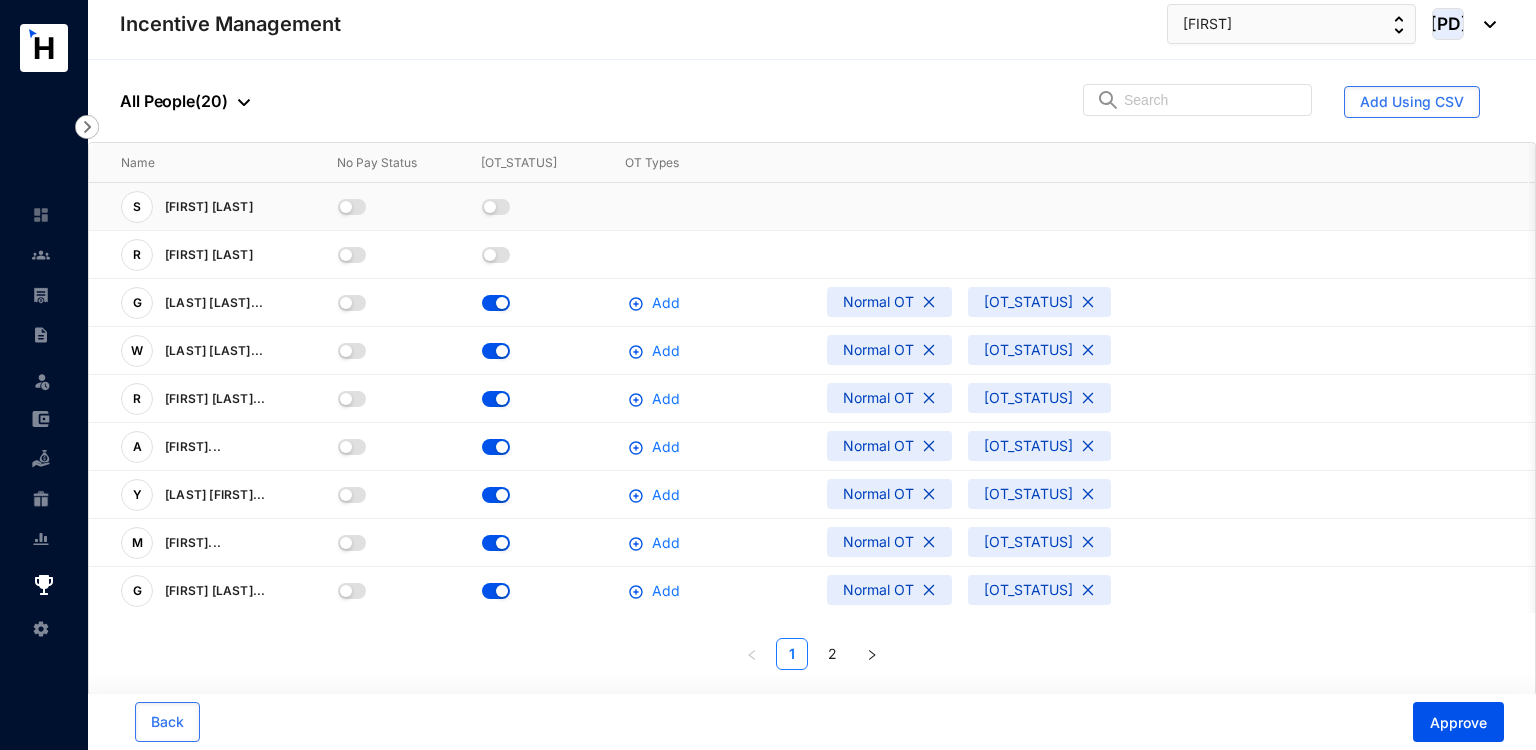 click at bounding box center [522, 207] 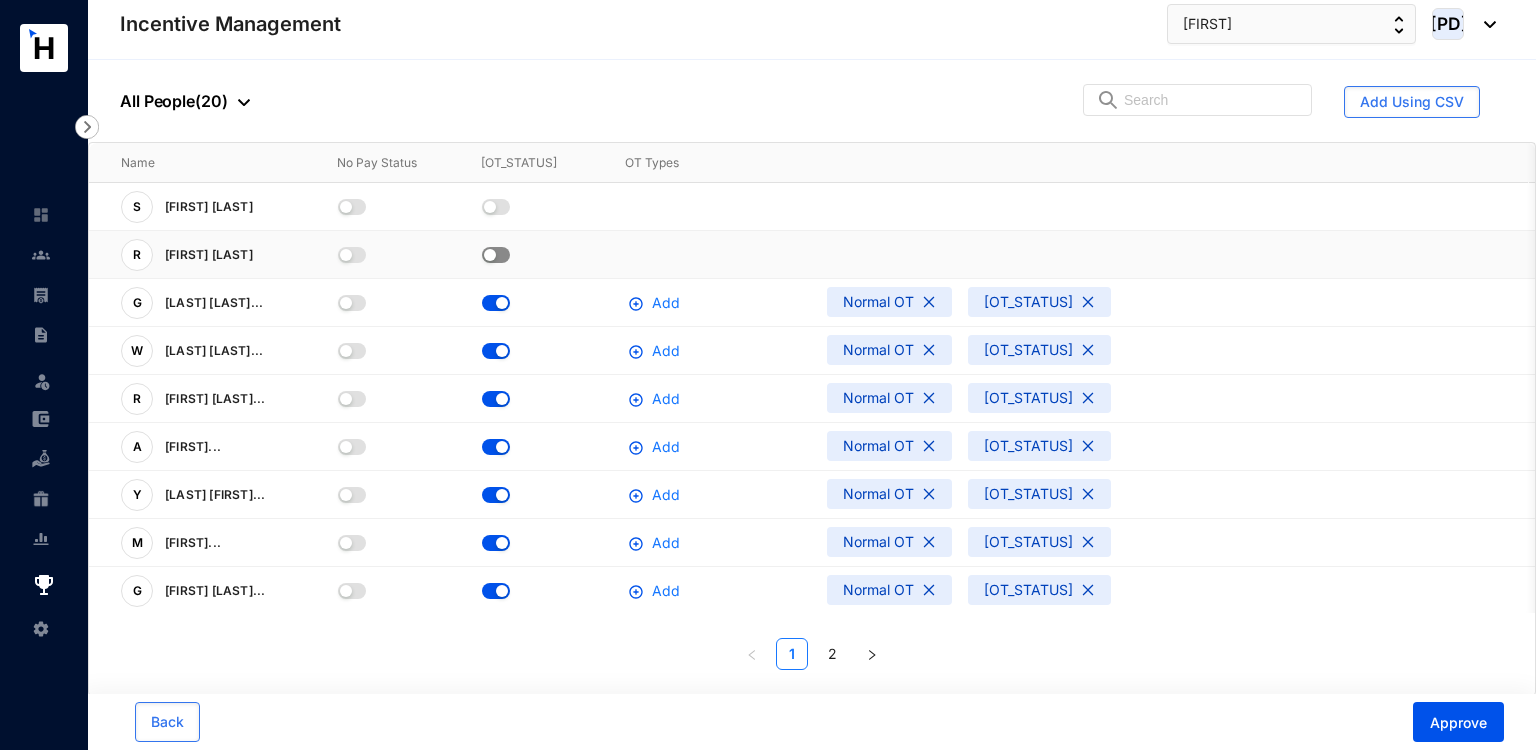 click at bounding box center (496, 255) 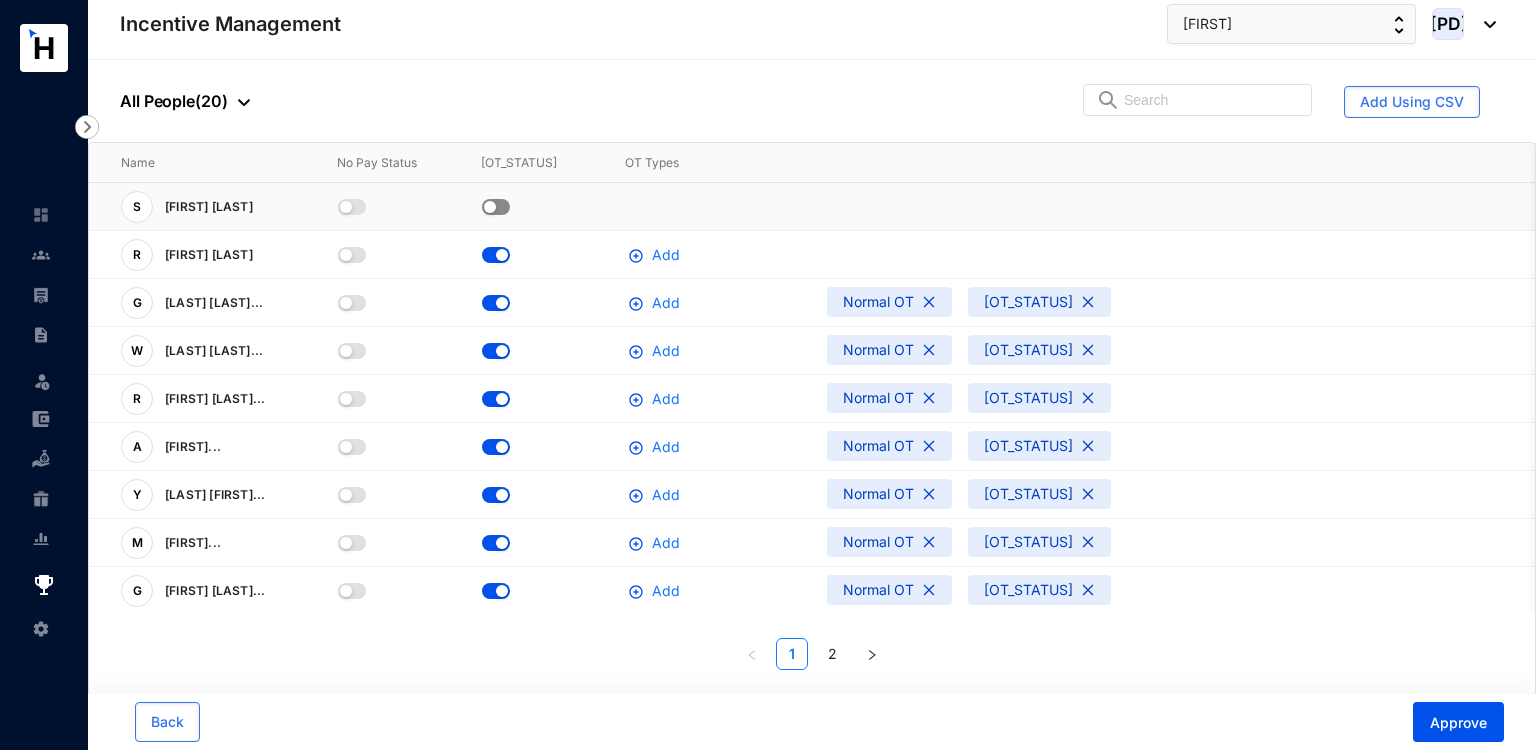 click at bounding box center (496, 207) 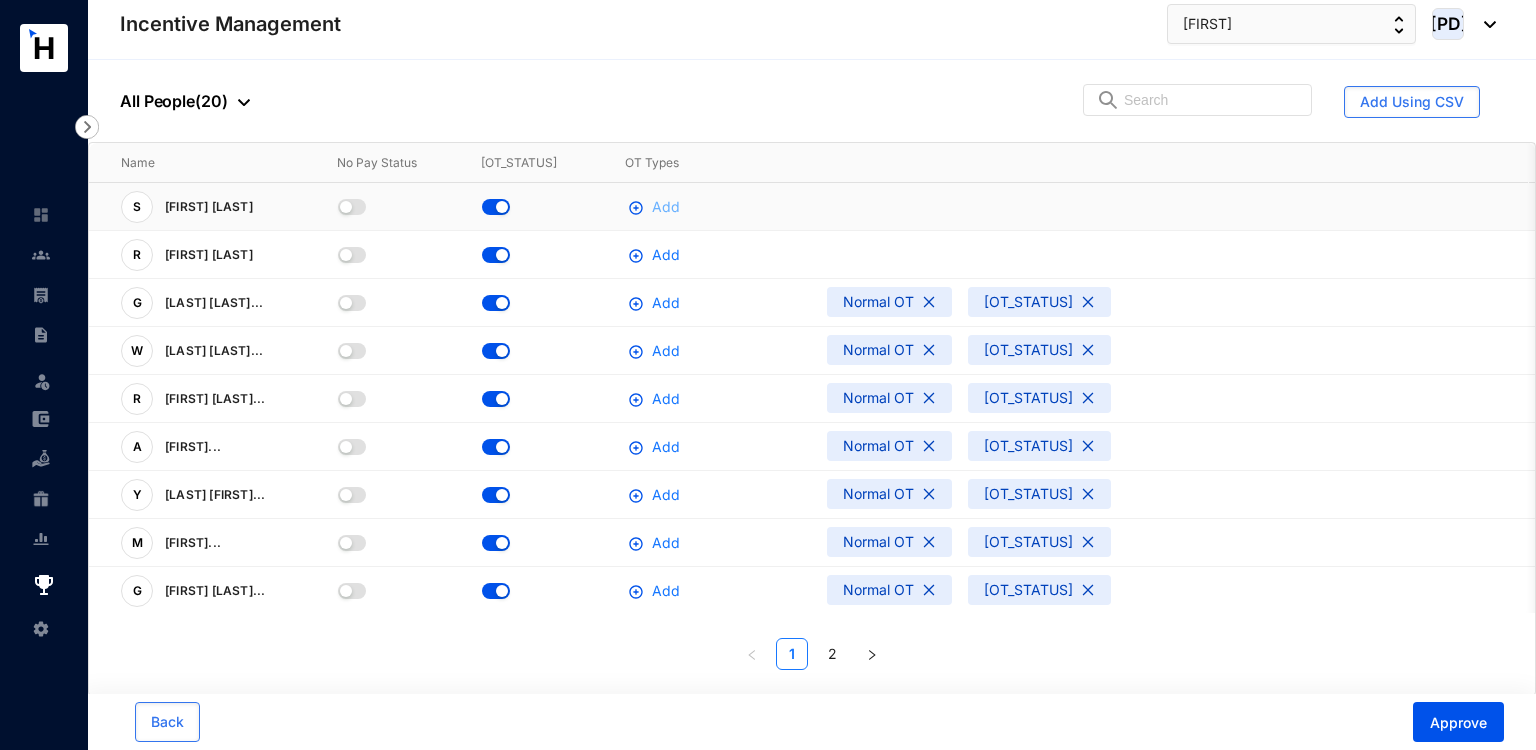 click on "Add" at bounding box center [666, 207] 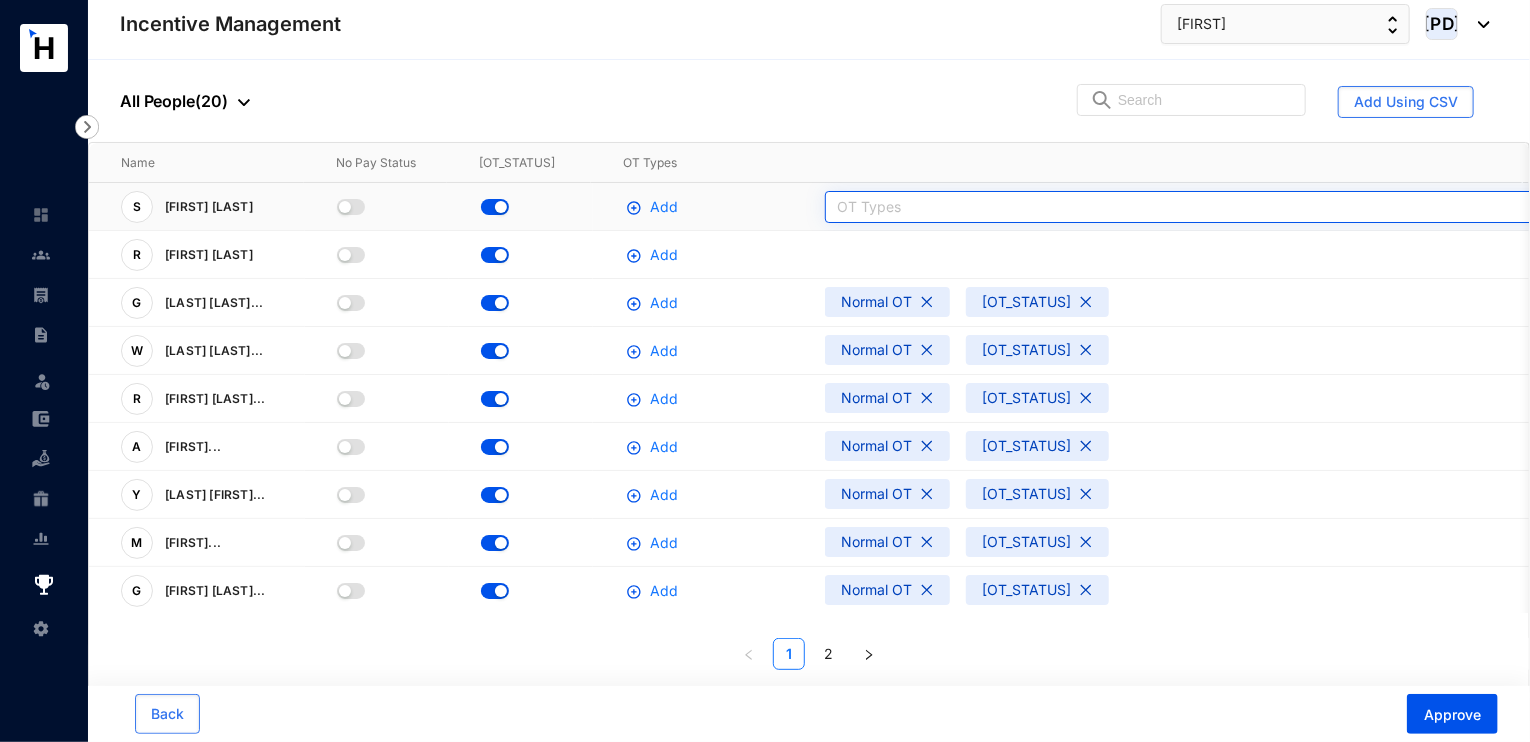 click on "OT Types" at bounding box center [1291, 207] 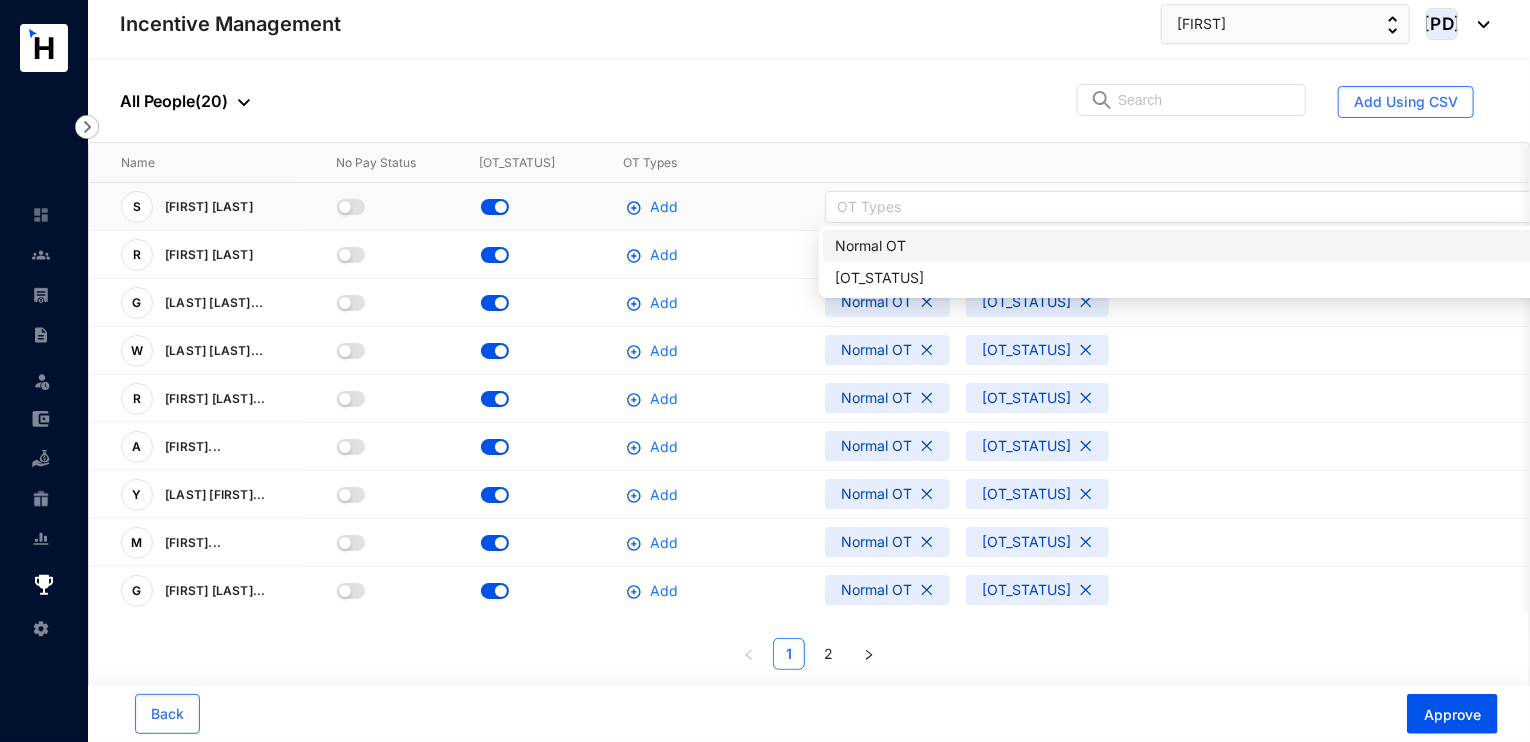 click on "Normal OT" at bounding box center (1285, 246) 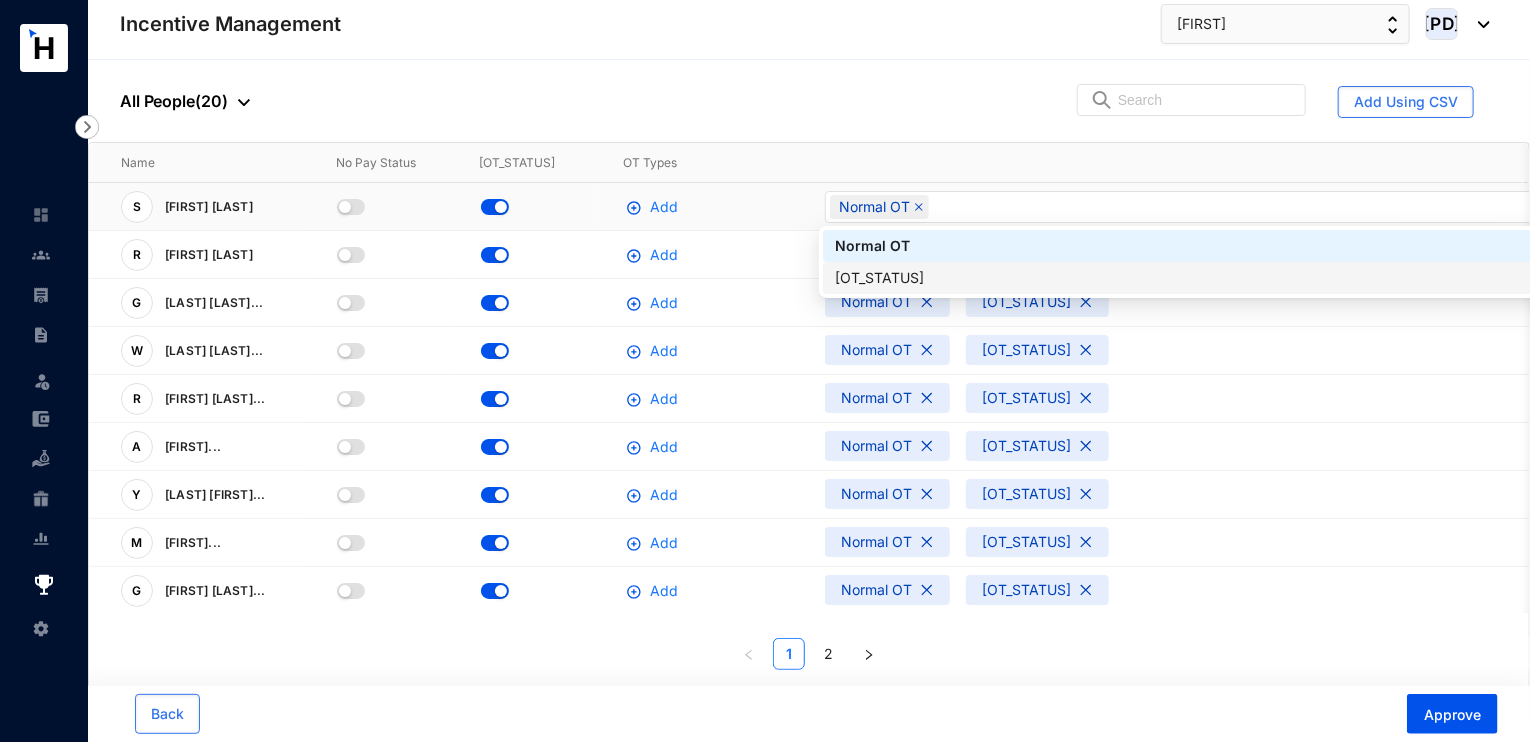 click on "[OT_STATUS]" at bounding box center [1285, 278] 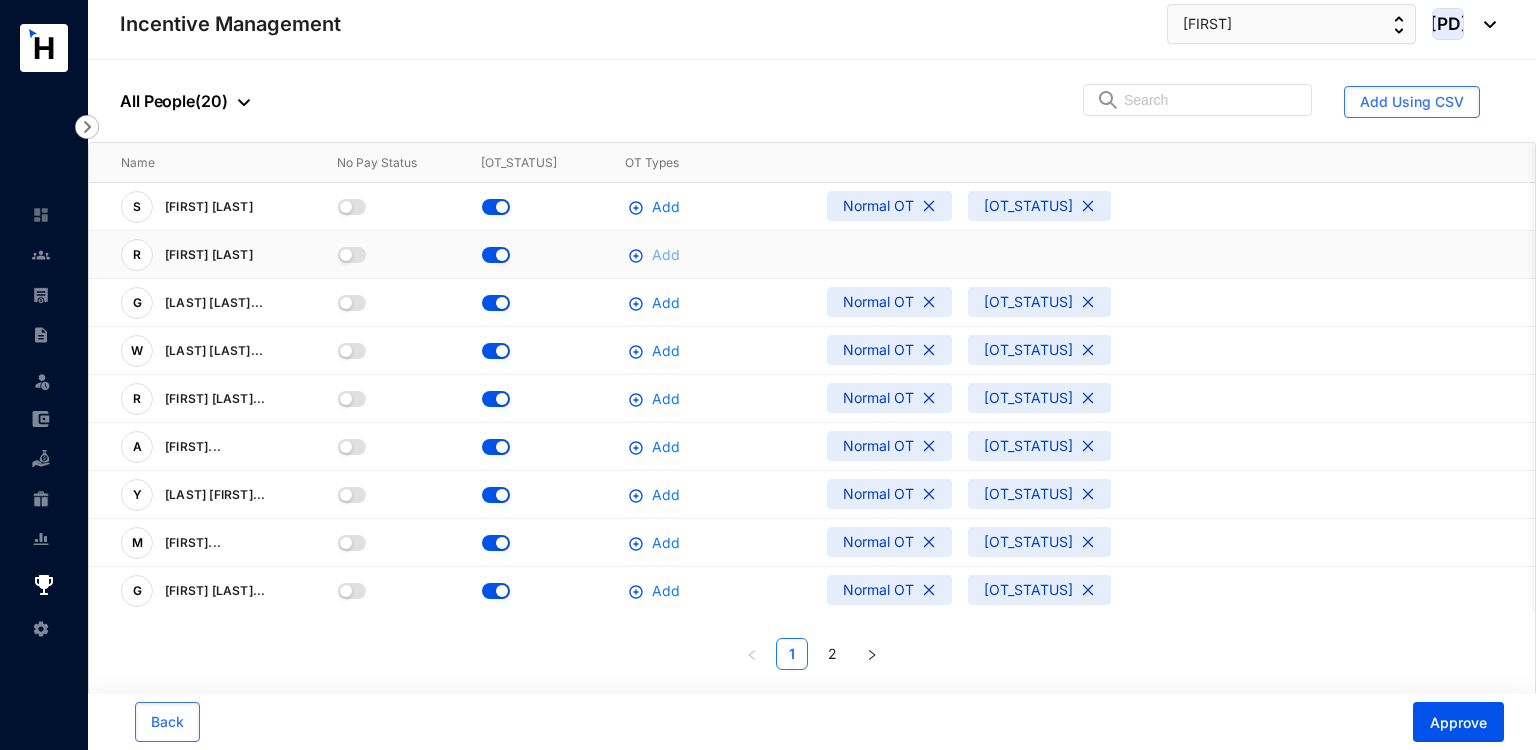 click on "Add" at bounding box center (661, 255) 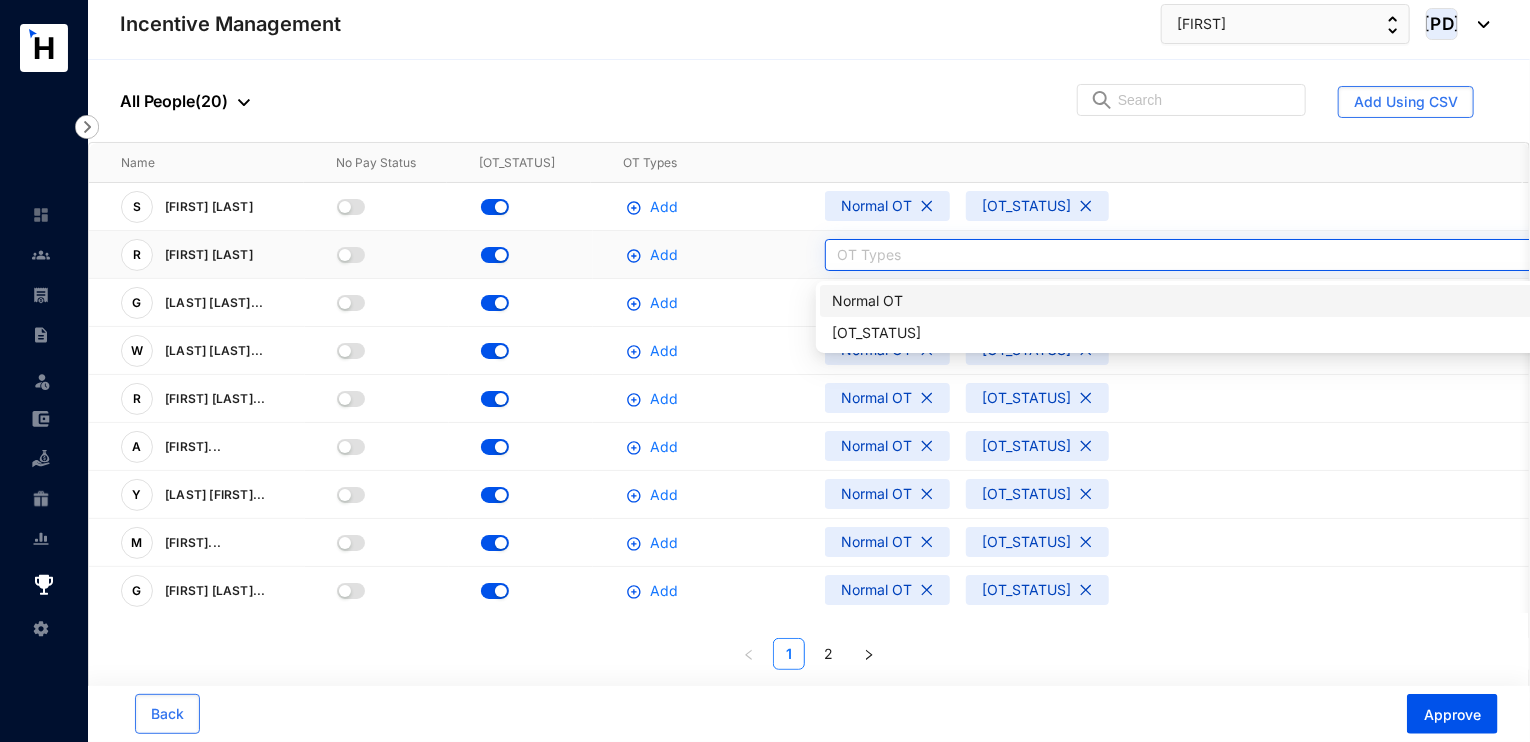 click at bounding box center (1281, 254) 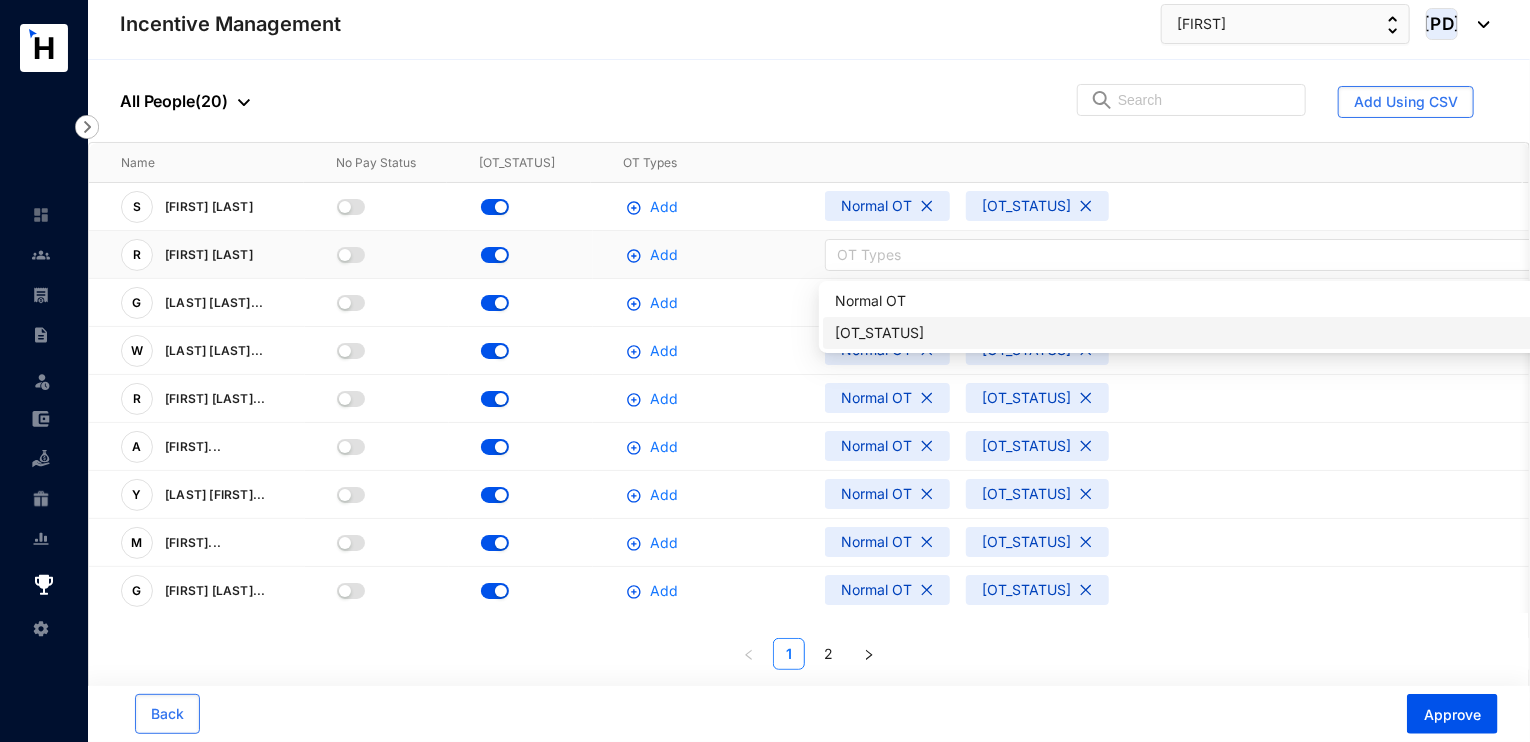 click on "[OT_STATUS]" at bounding box center [1285, 333] 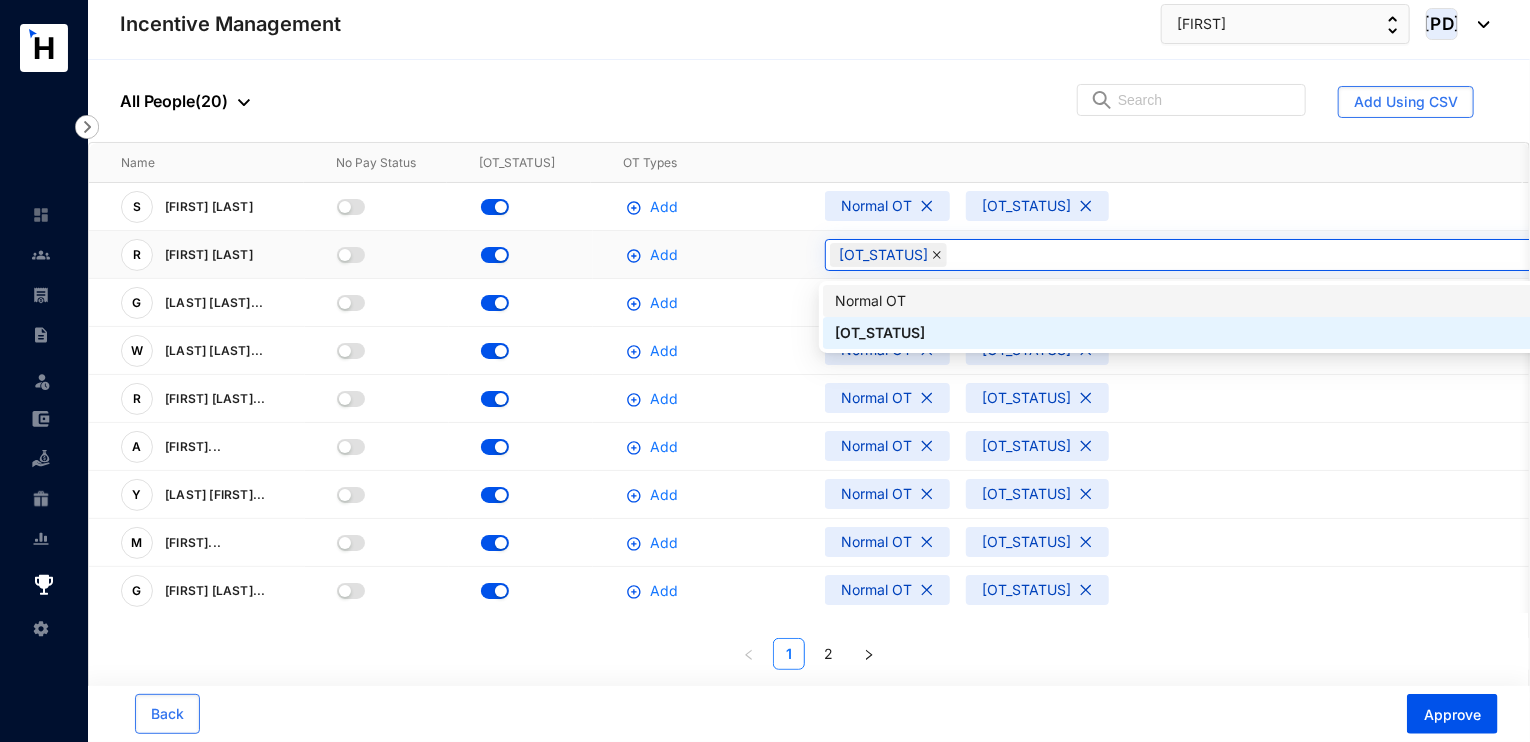 click 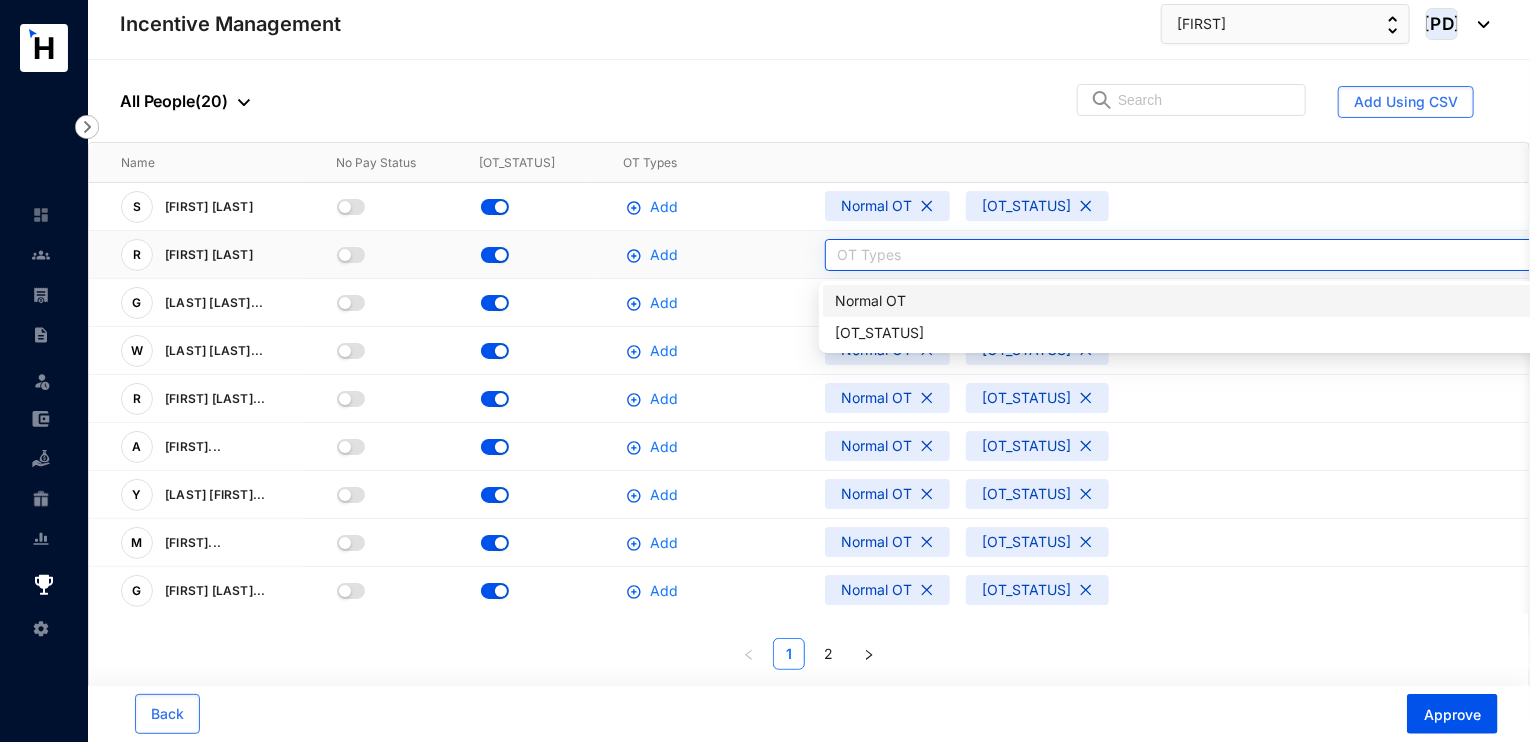 click on "Normal OT" at bounding box center (1285, 301) 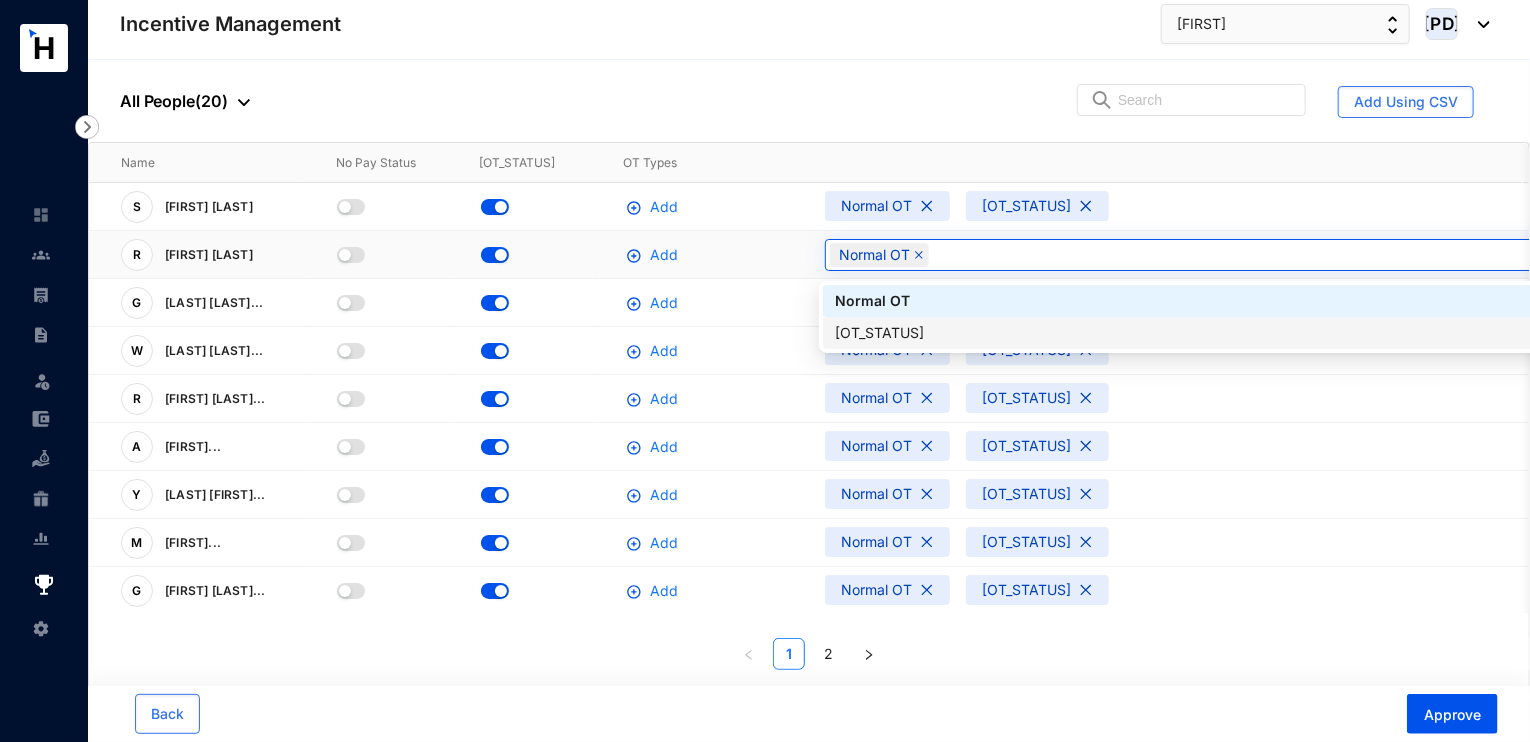 click on "[OT_STATUS]" at bounding box center [1285, 333] 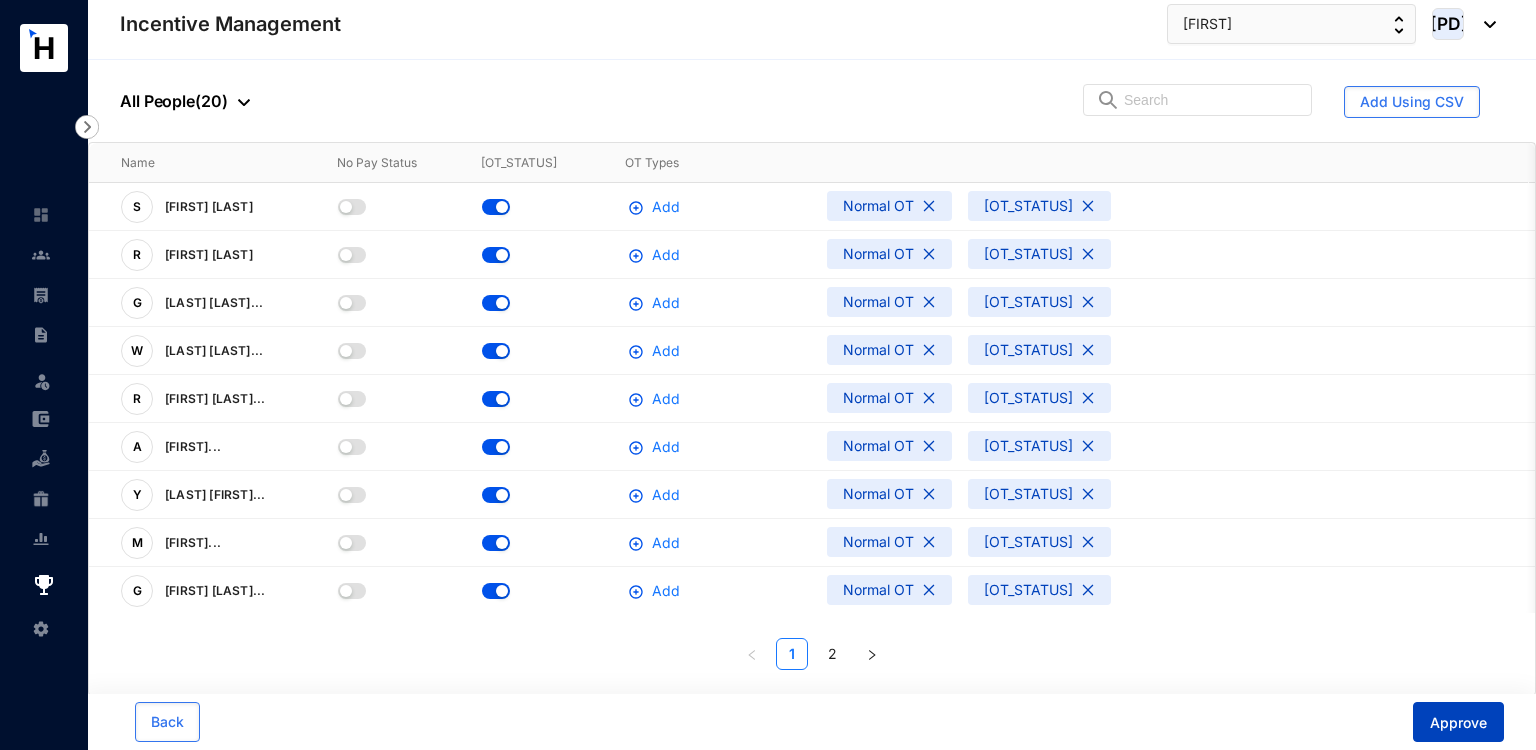 click on "Approve" at bounding box center [1458, 722] 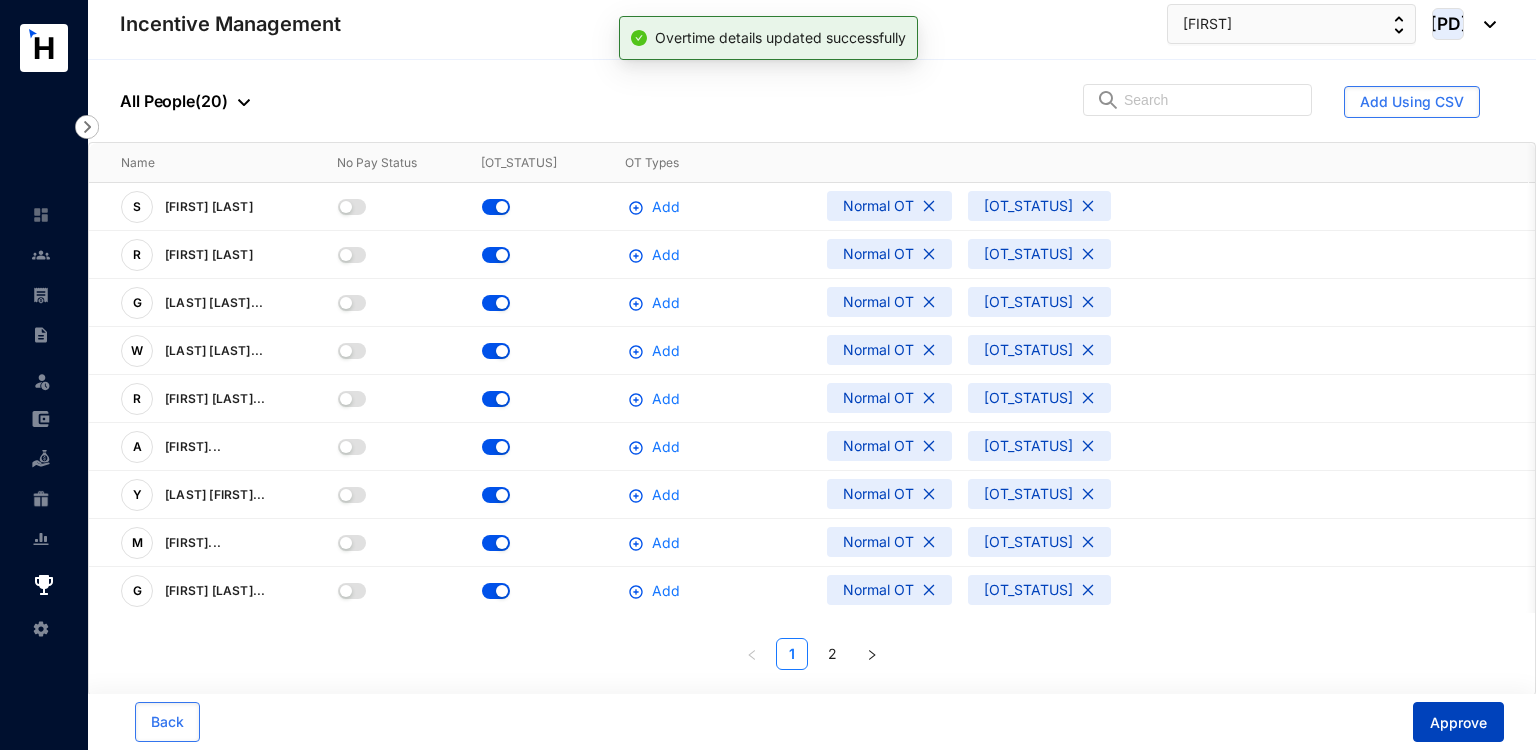 click on "Approve" at bounding box center [1458, 722] 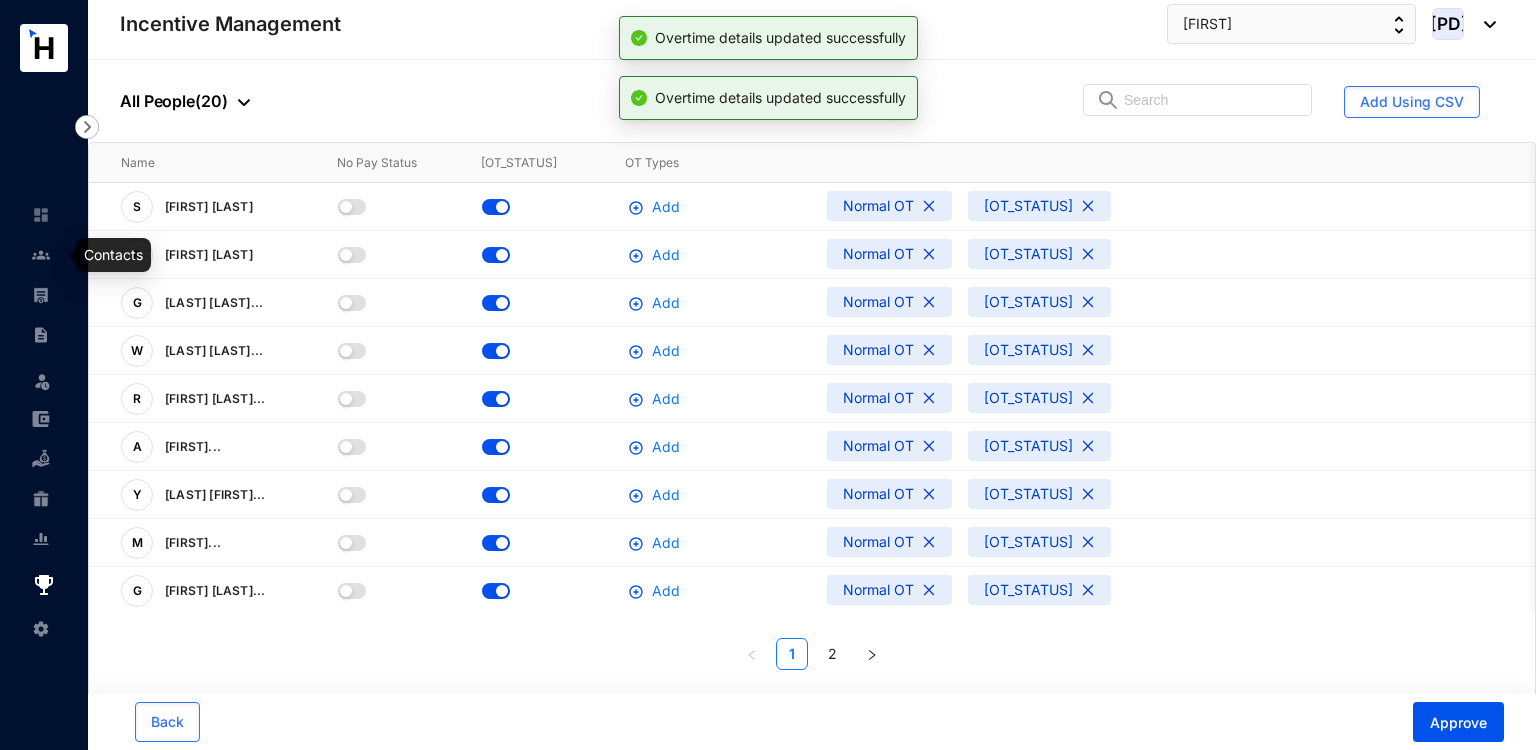 click at bounding box center (41, 255) 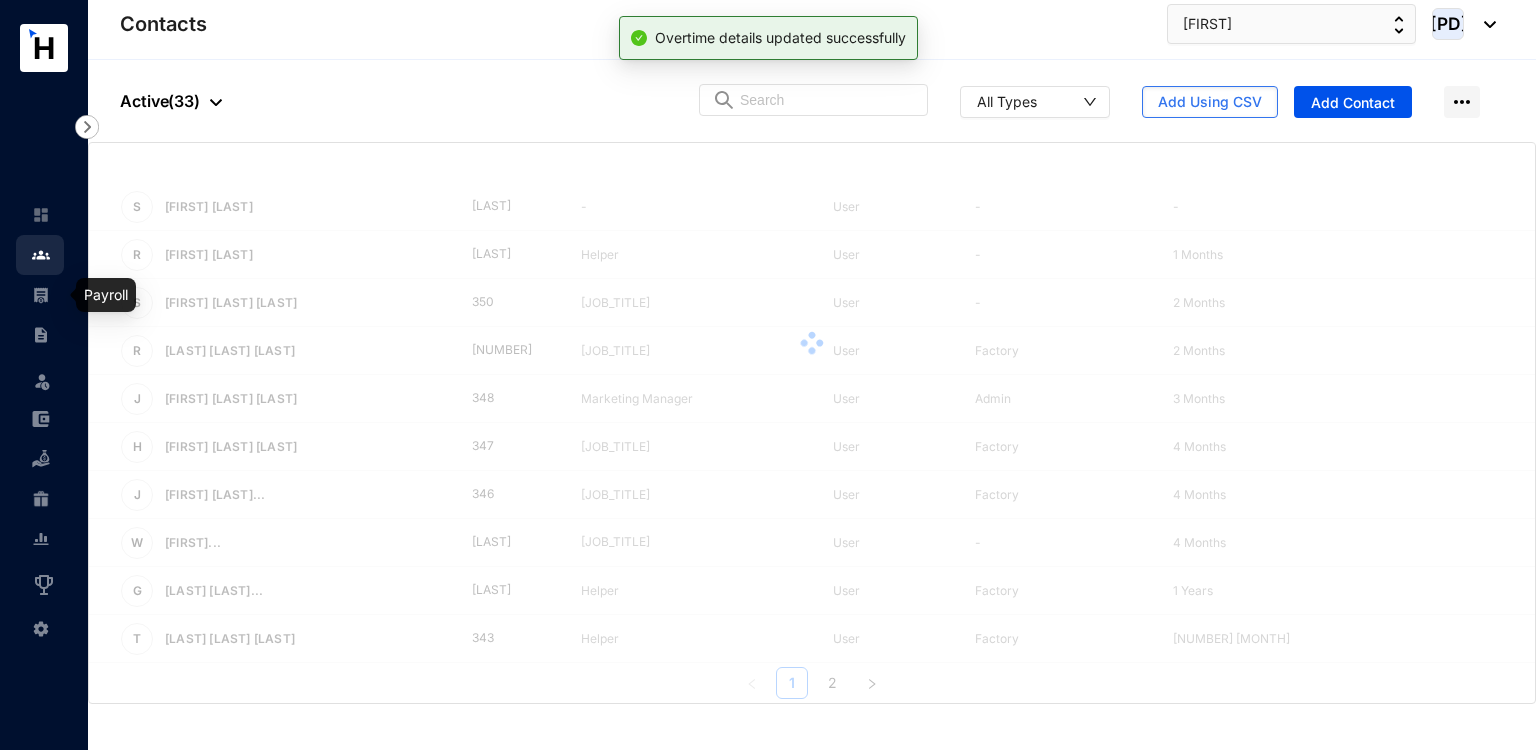 click at bounding box center (41, 285) 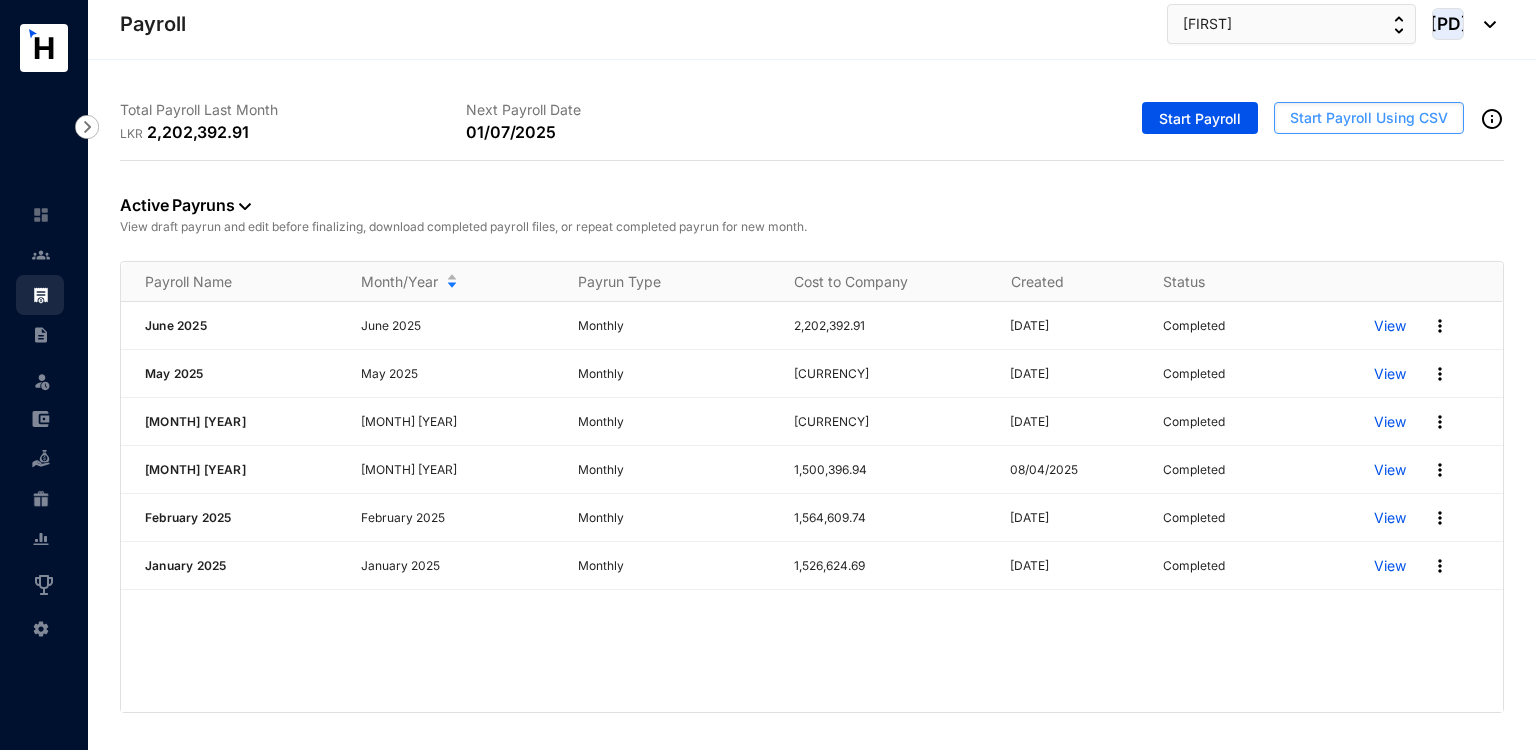 click on "Start Payroll Using CSV" at bounding box center (1369, 118) 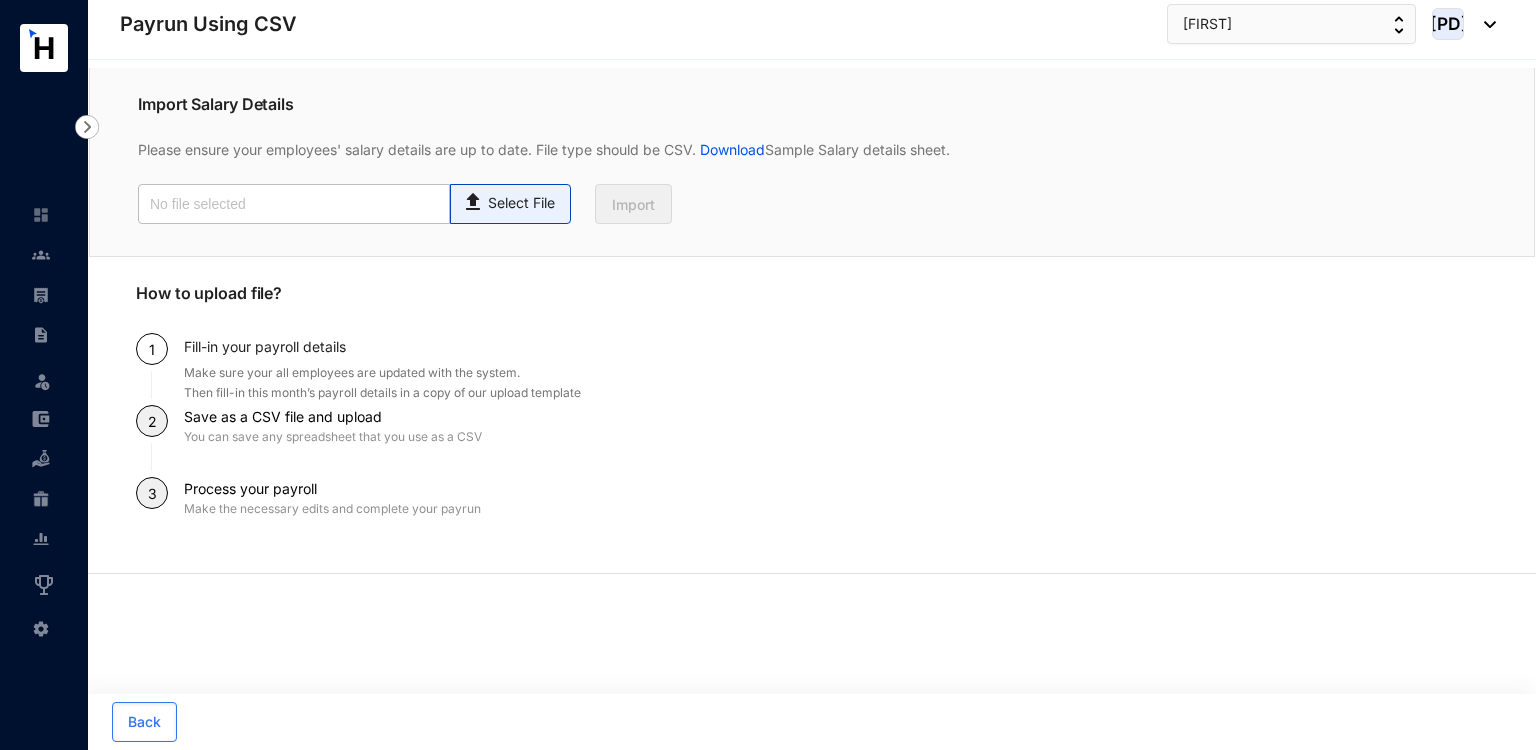 click on "Select File" at bounding box center (521, 203) 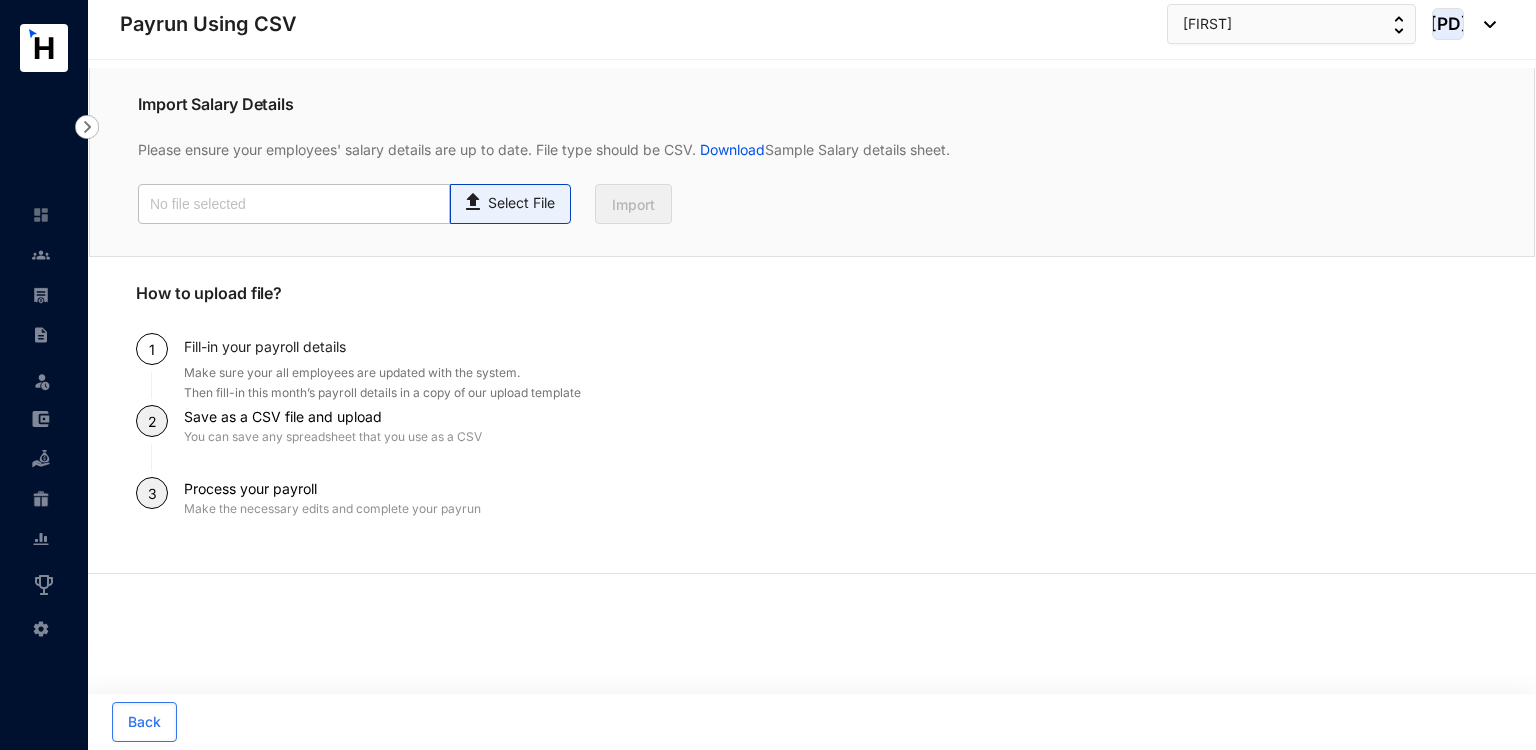 type on "[FILE_NAME]" 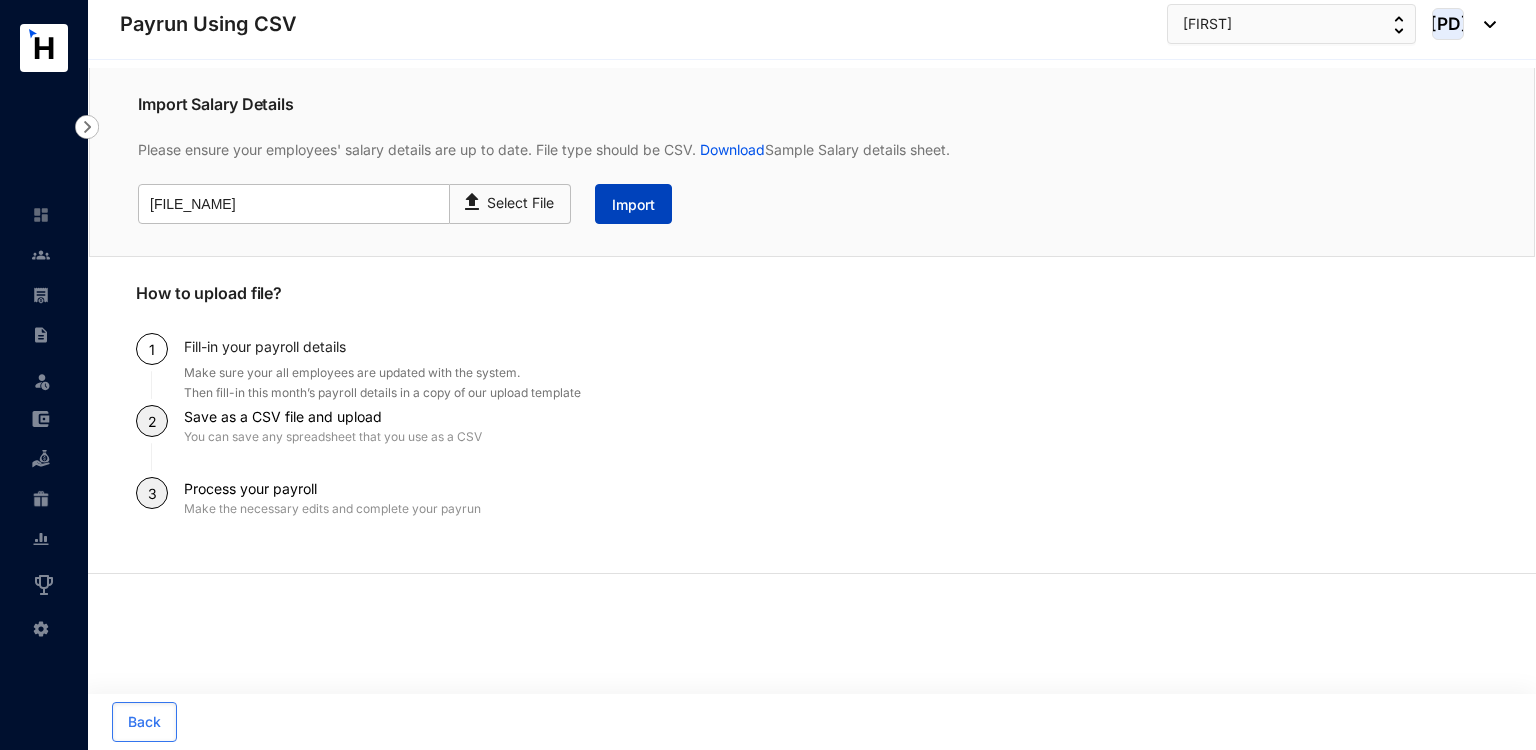 click on "Import" at bounding box center (633, 204) 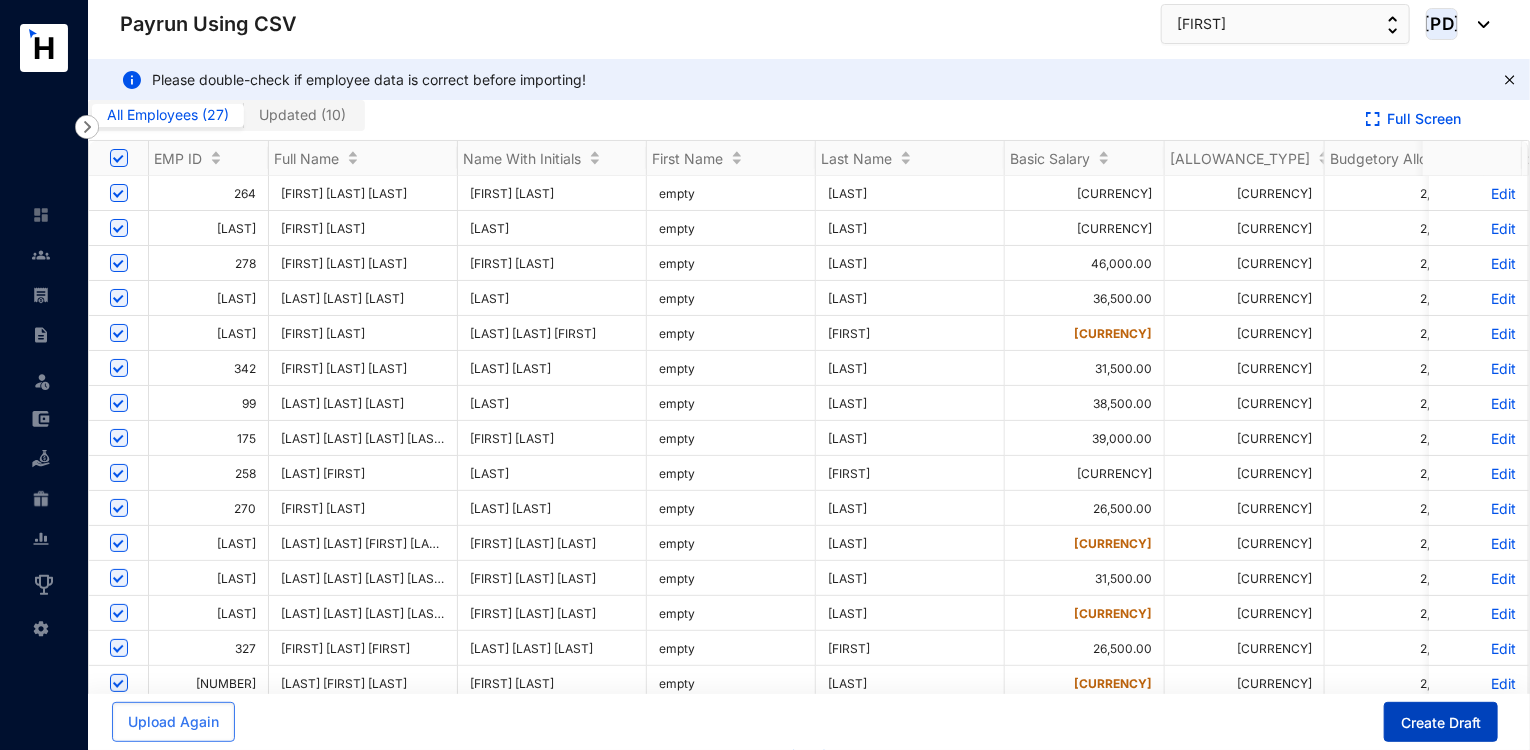 click on "Create Draft" at bounding box center [1441, 722] 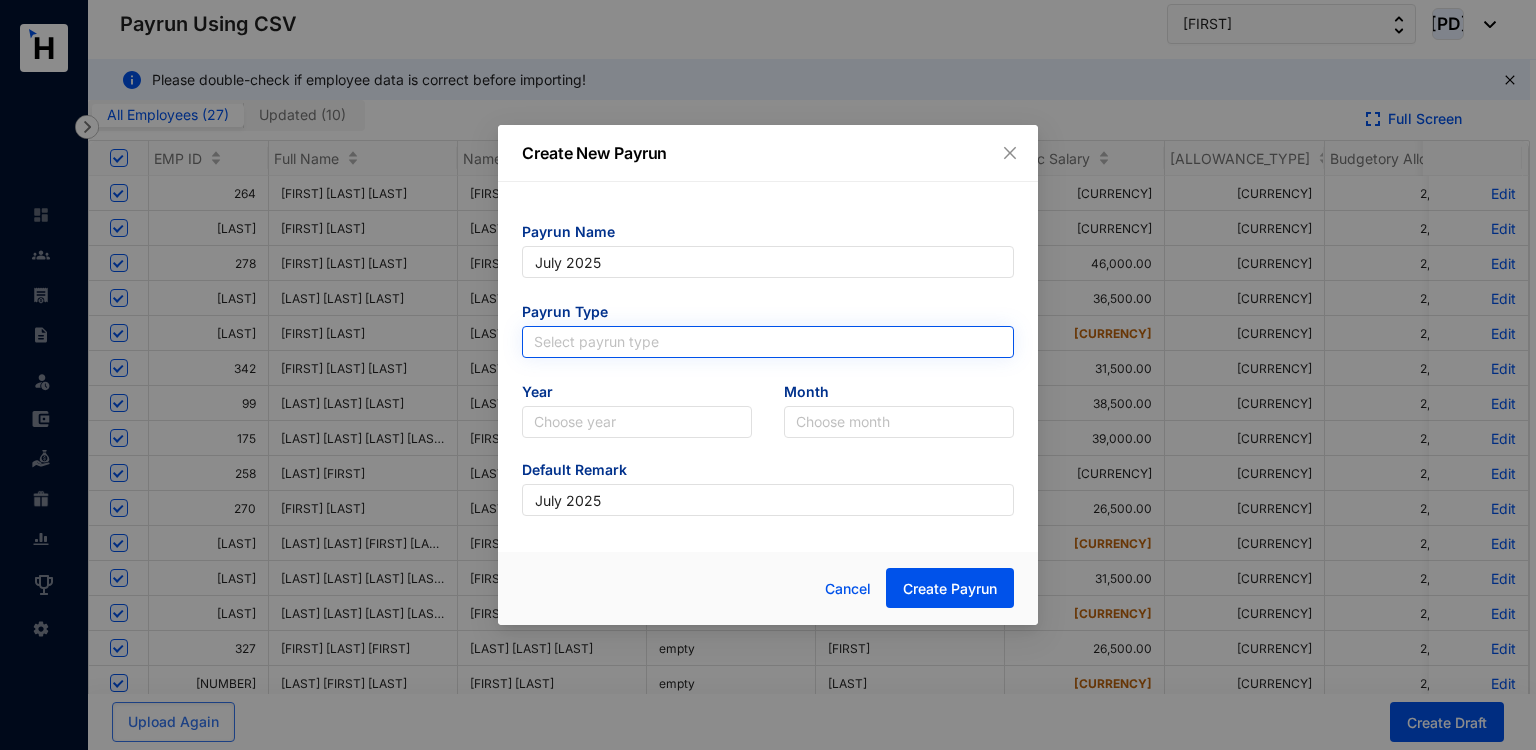 click at bounding box center [768, 342] 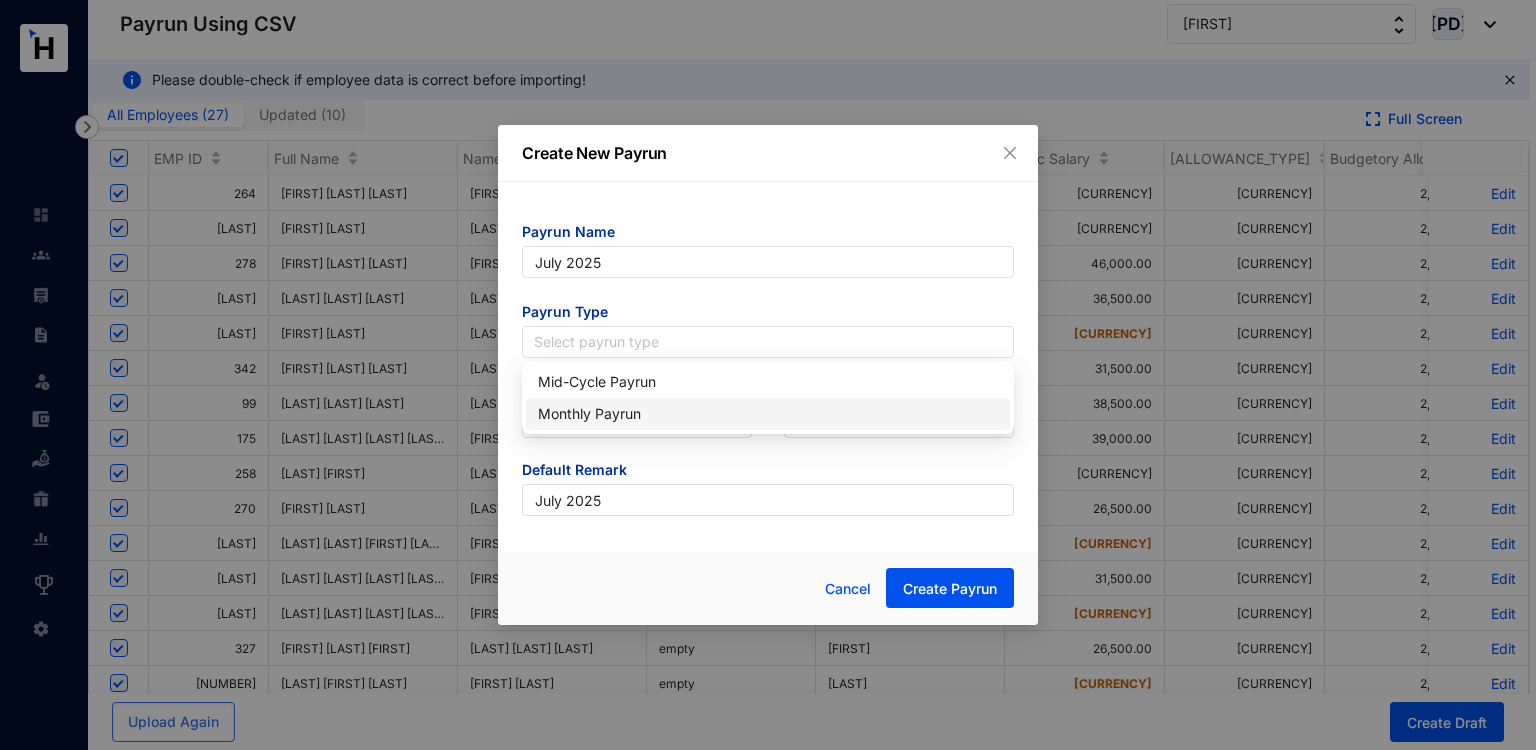 click on "Monthly Payrun" at bounding box center [768, 414] 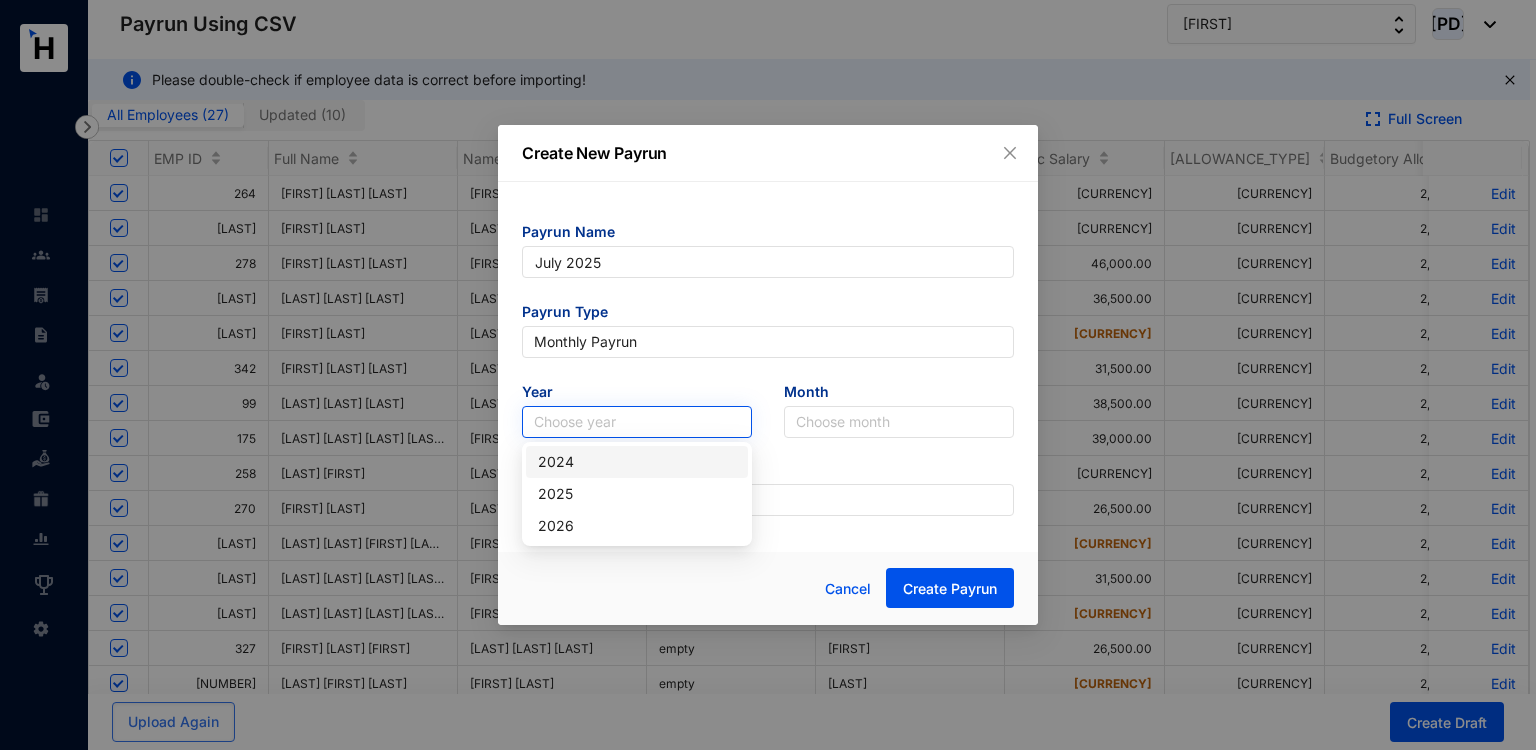 click at bounding box center (637, 422) 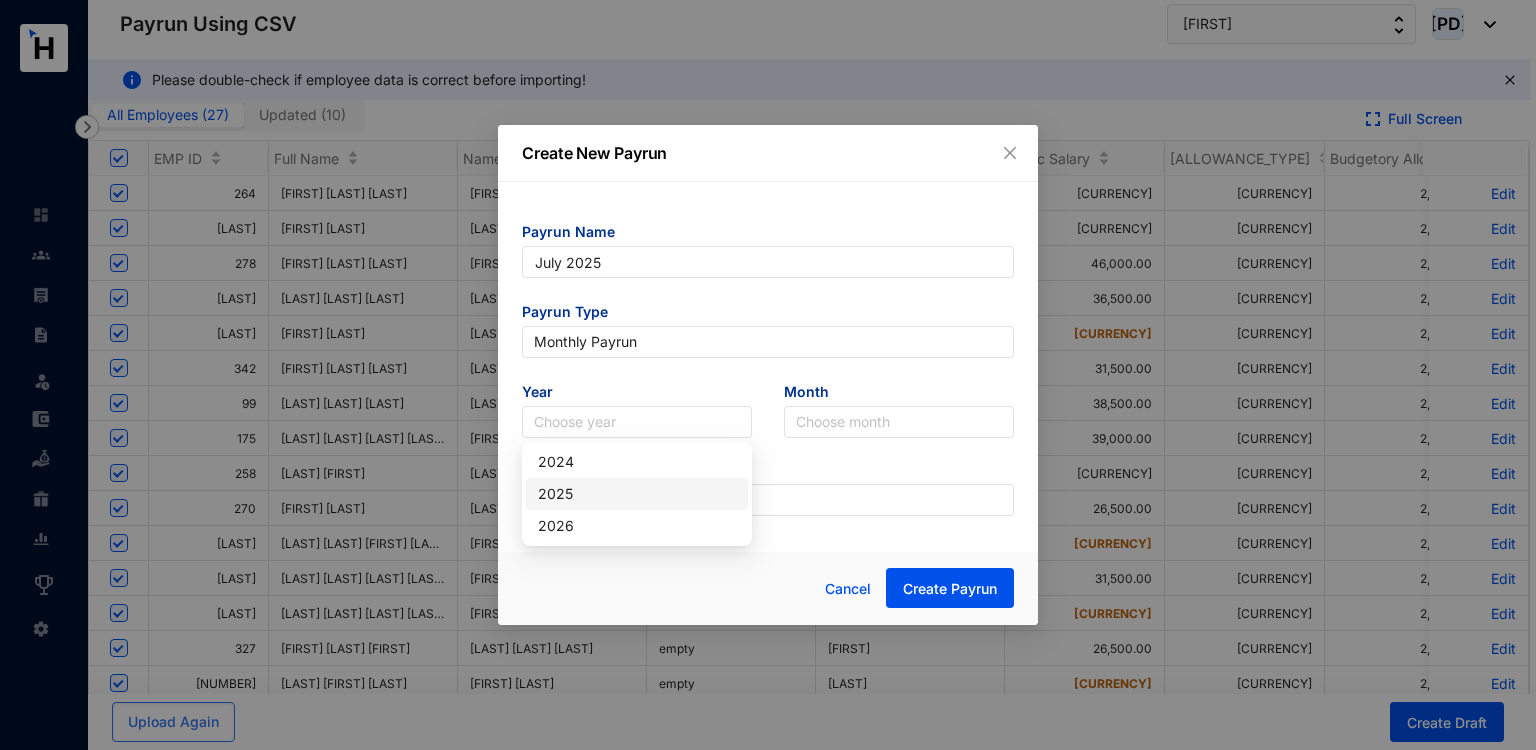 click on "2025" at bounding box center (637, 494) 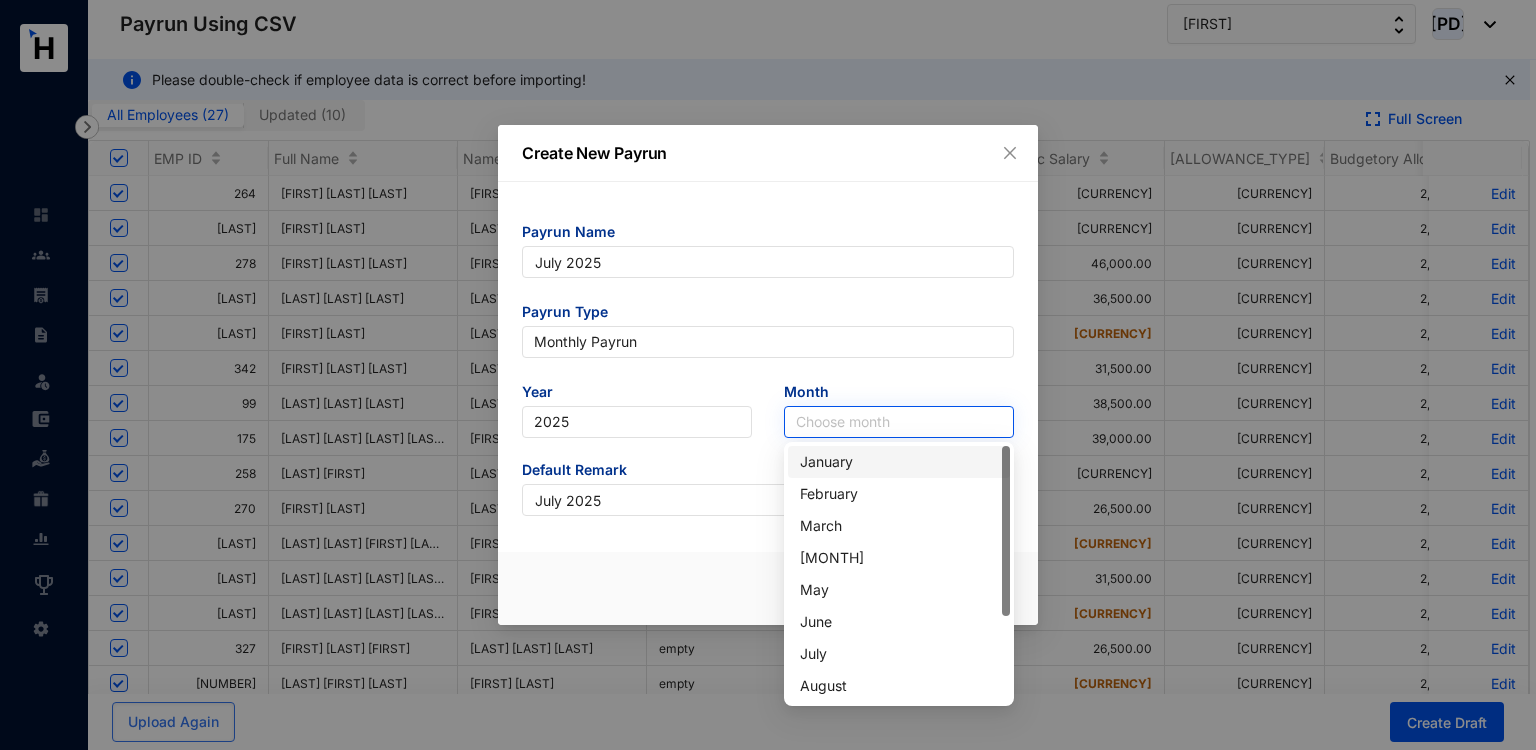 click at bounding box center [899, 422] 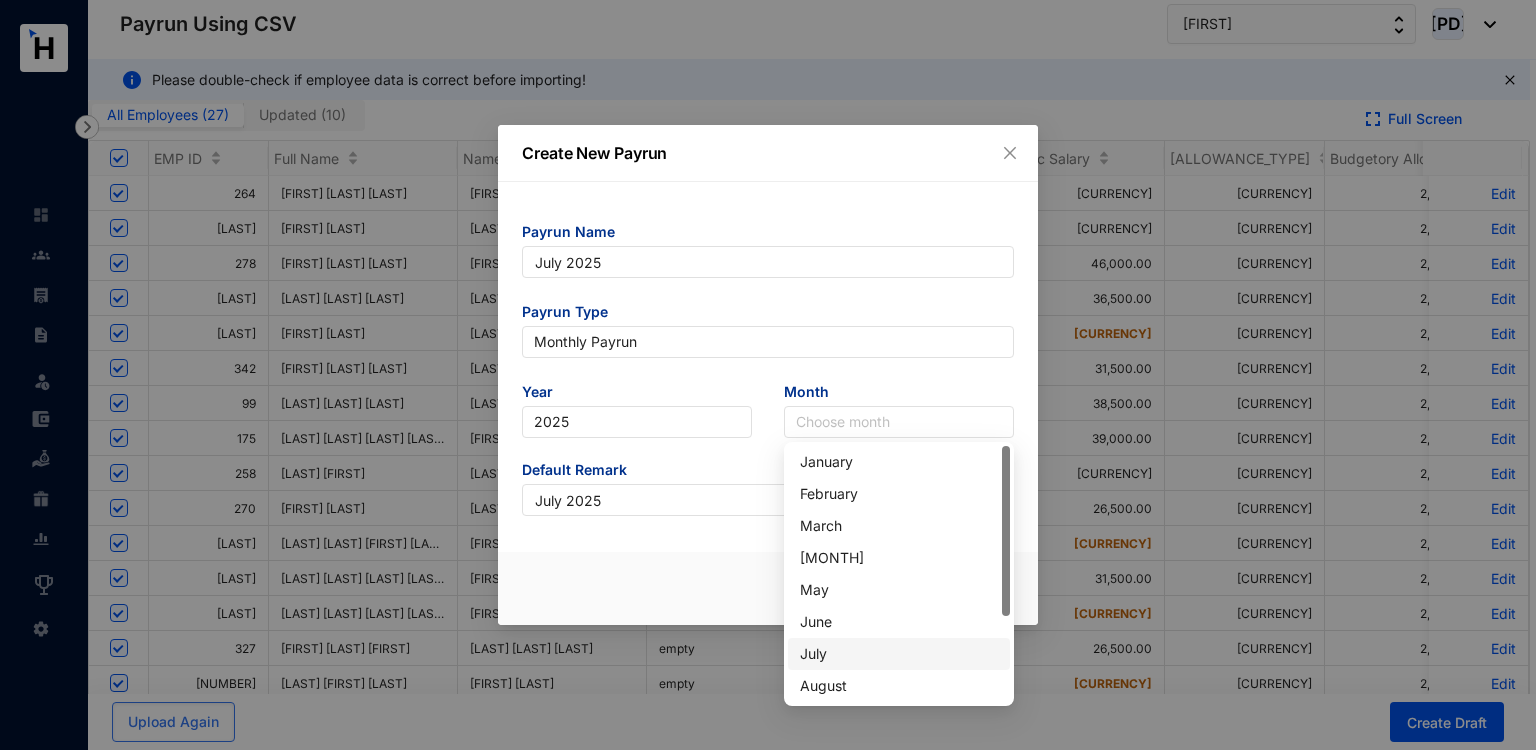 click on "July" at bounding box center (899, 654) 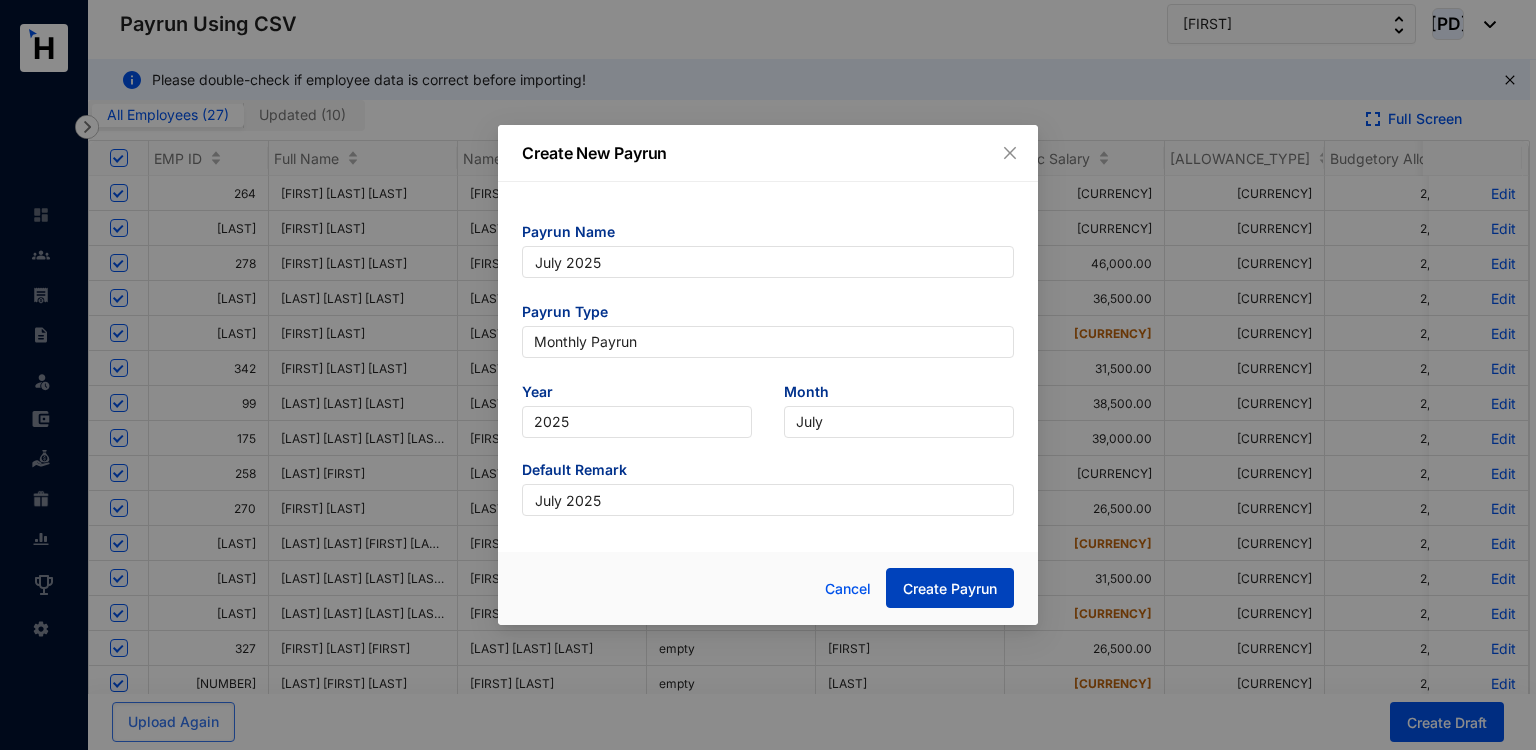 click on "Create Payrun" at bounding box center [950, 589] 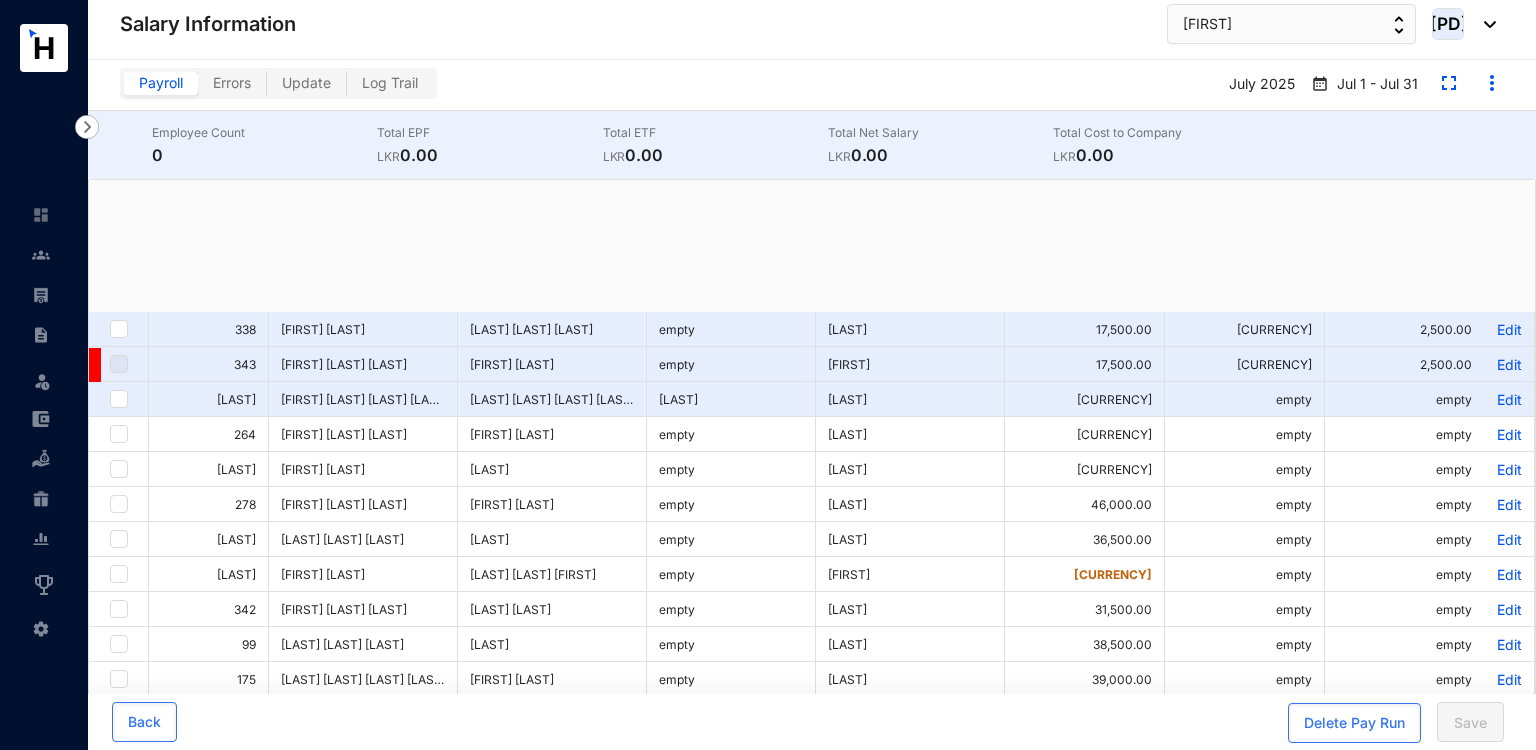 checkbox on "true" 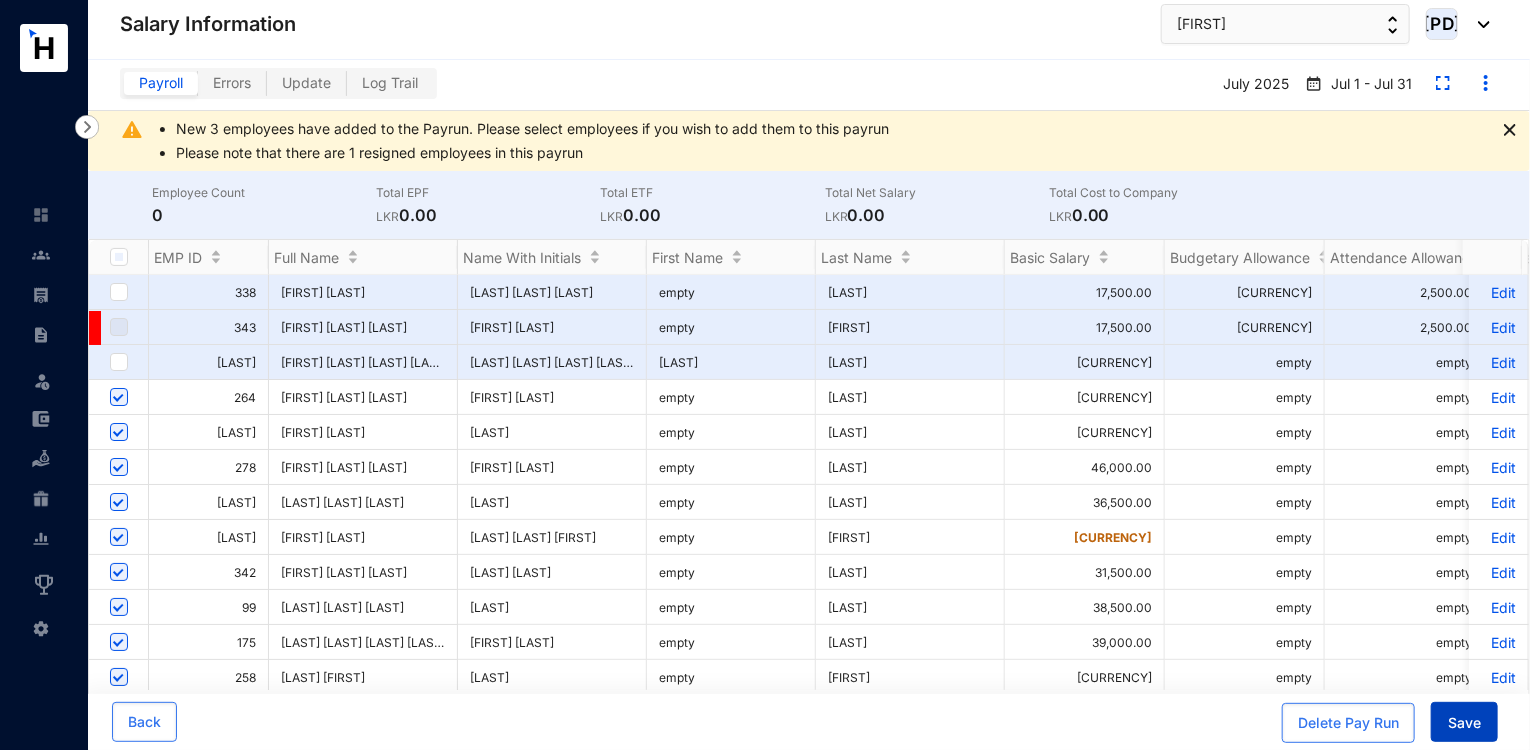 click on "Save" at bounding box center [1464, 723] 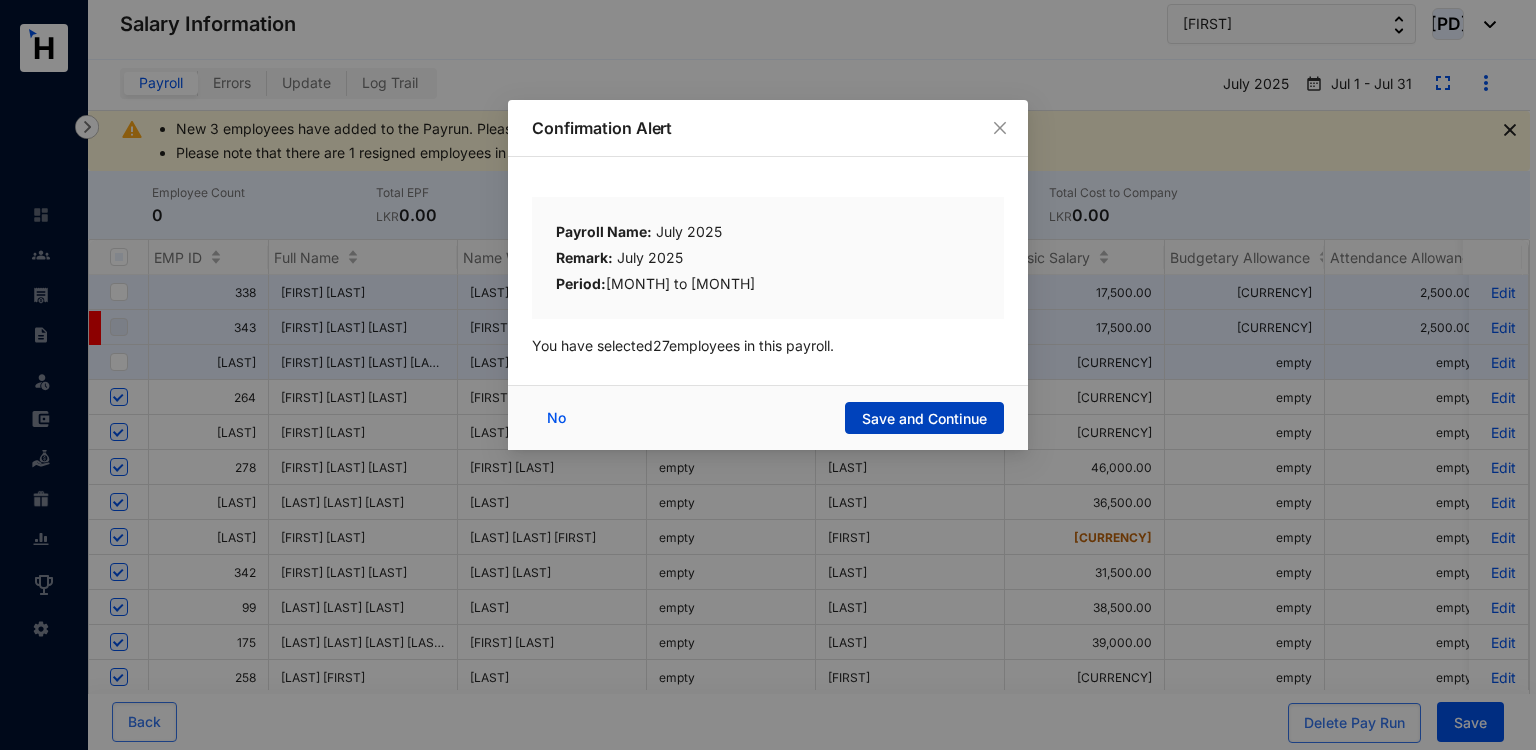 click on "Save and Continue" at bounding box center [924, 418] 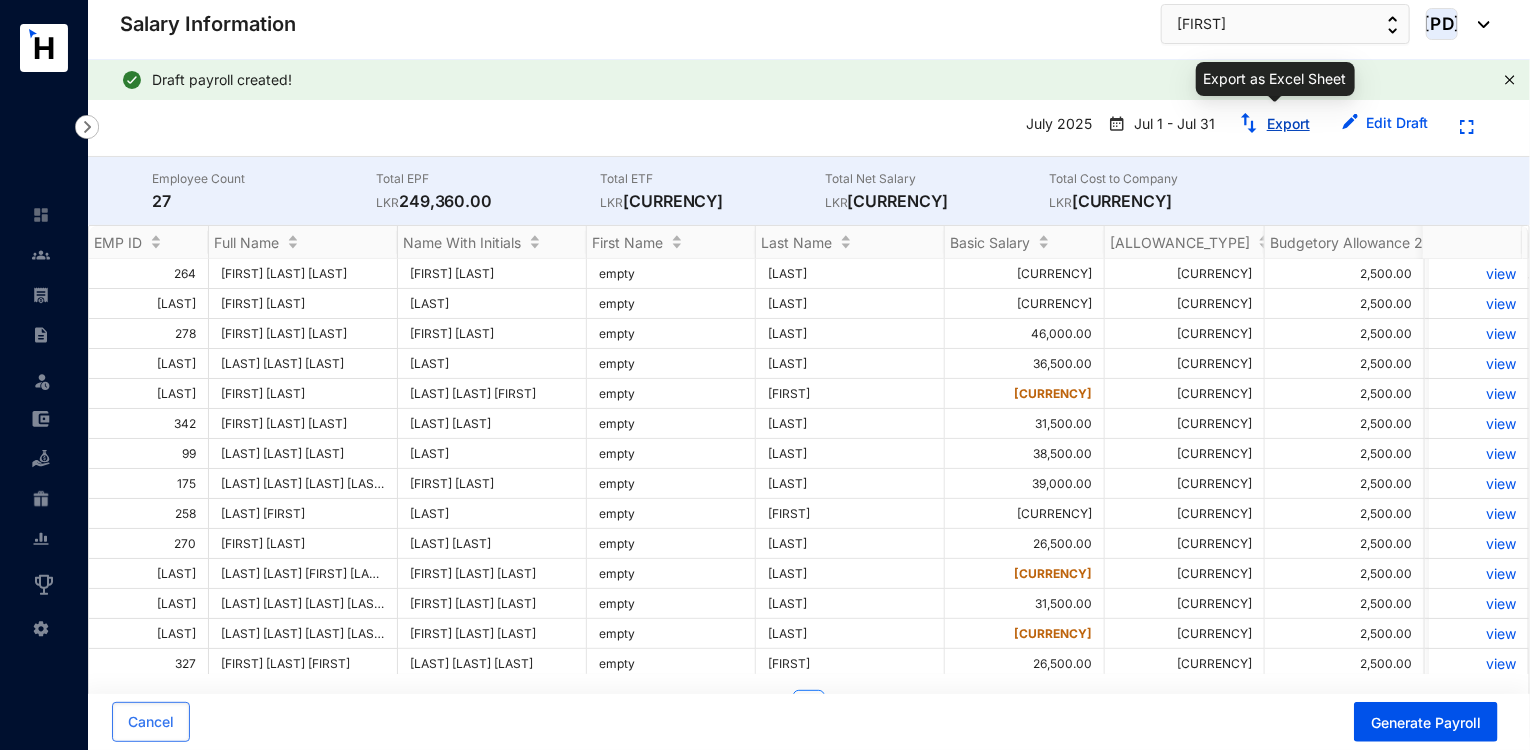 click on "Export" at bounding box center (1288, 123) 